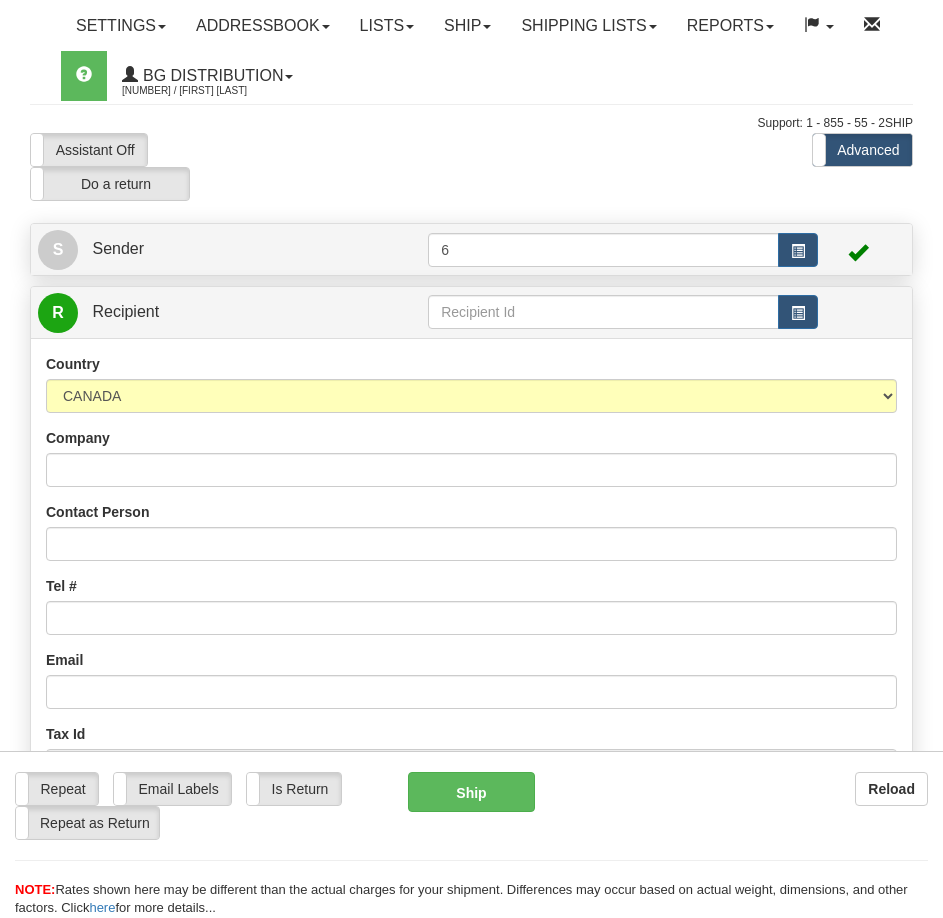 scroll, scrollTop: 0, scrollLeft: 0, axis: both 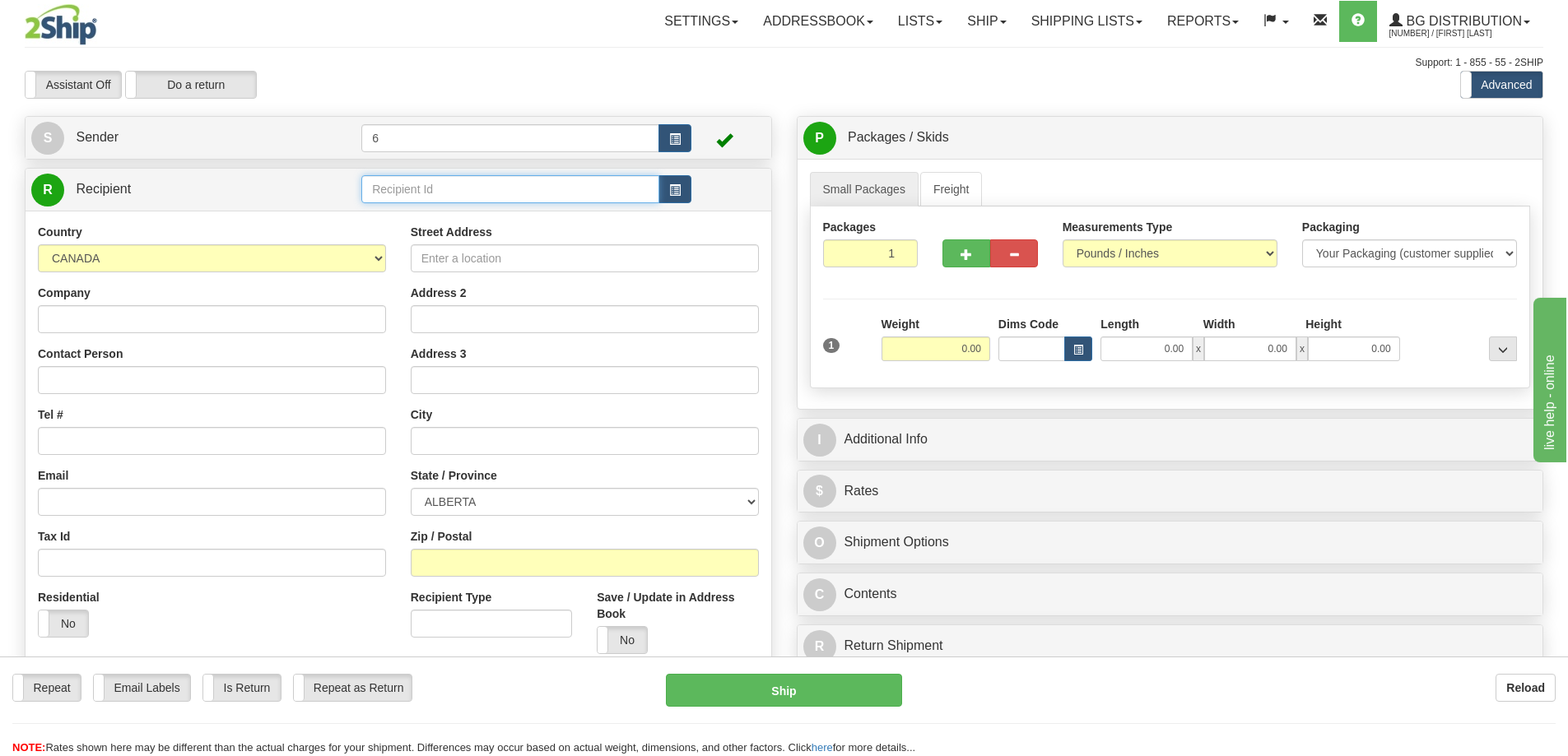 click at bounding box center [510, 189] 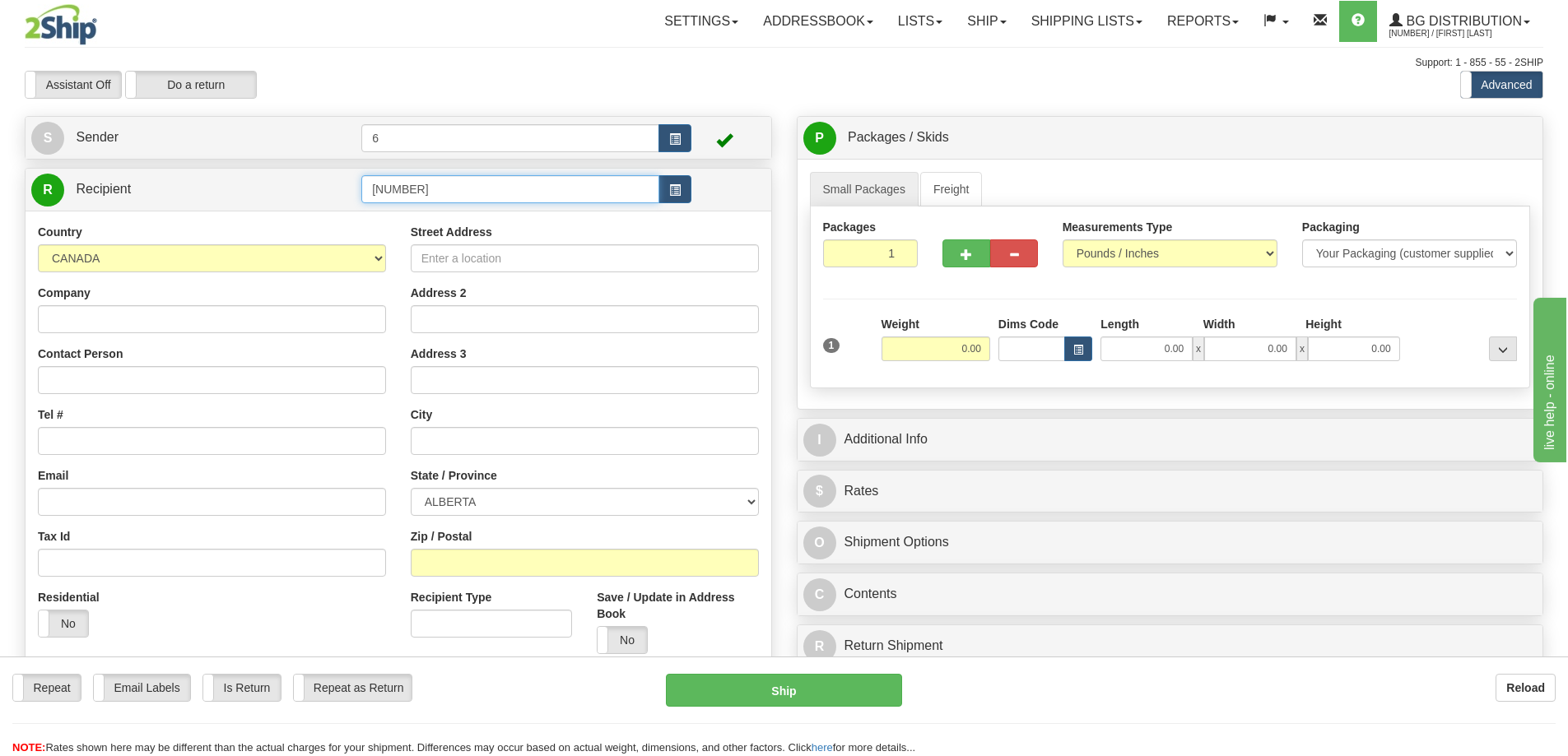 type on "[NUMBER]" 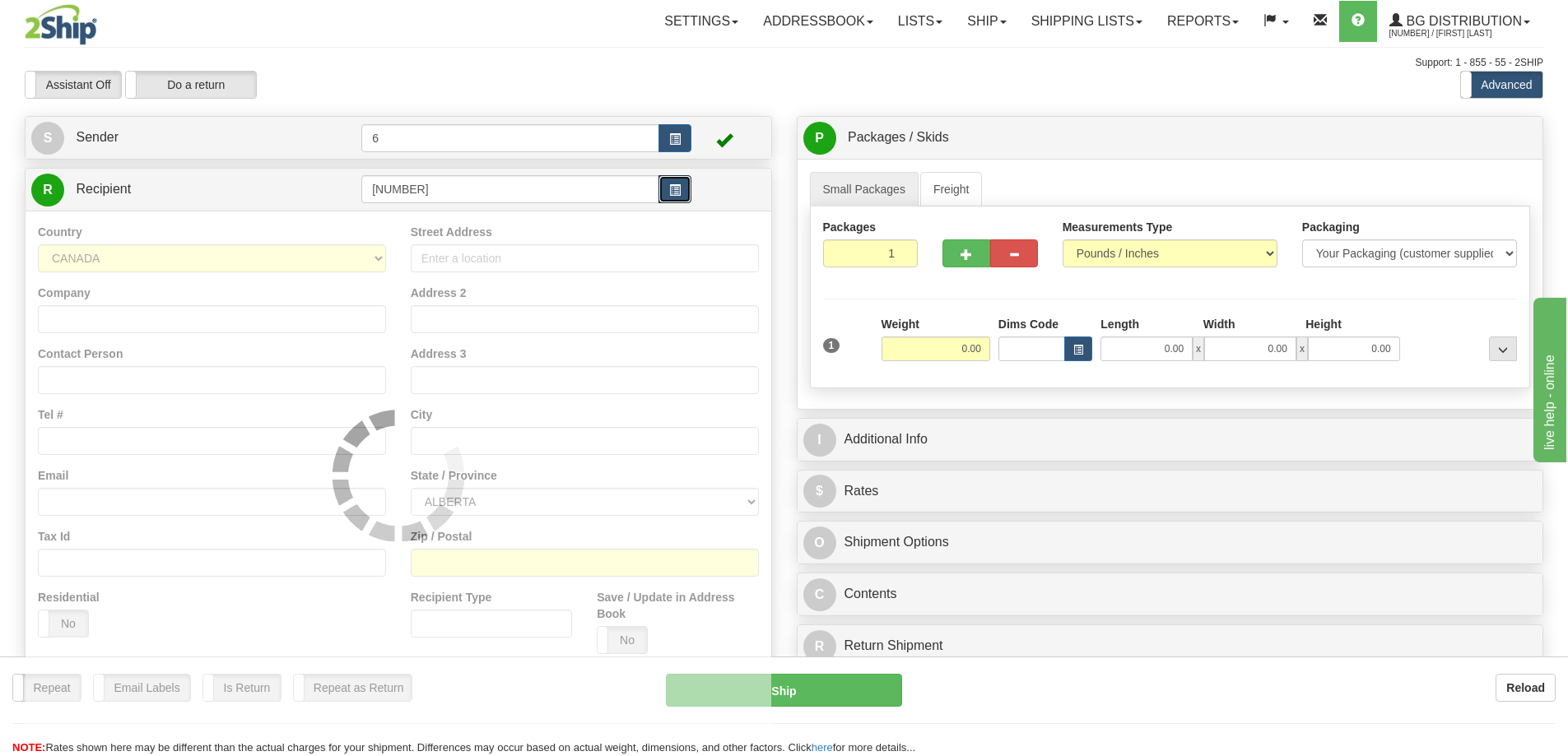 type 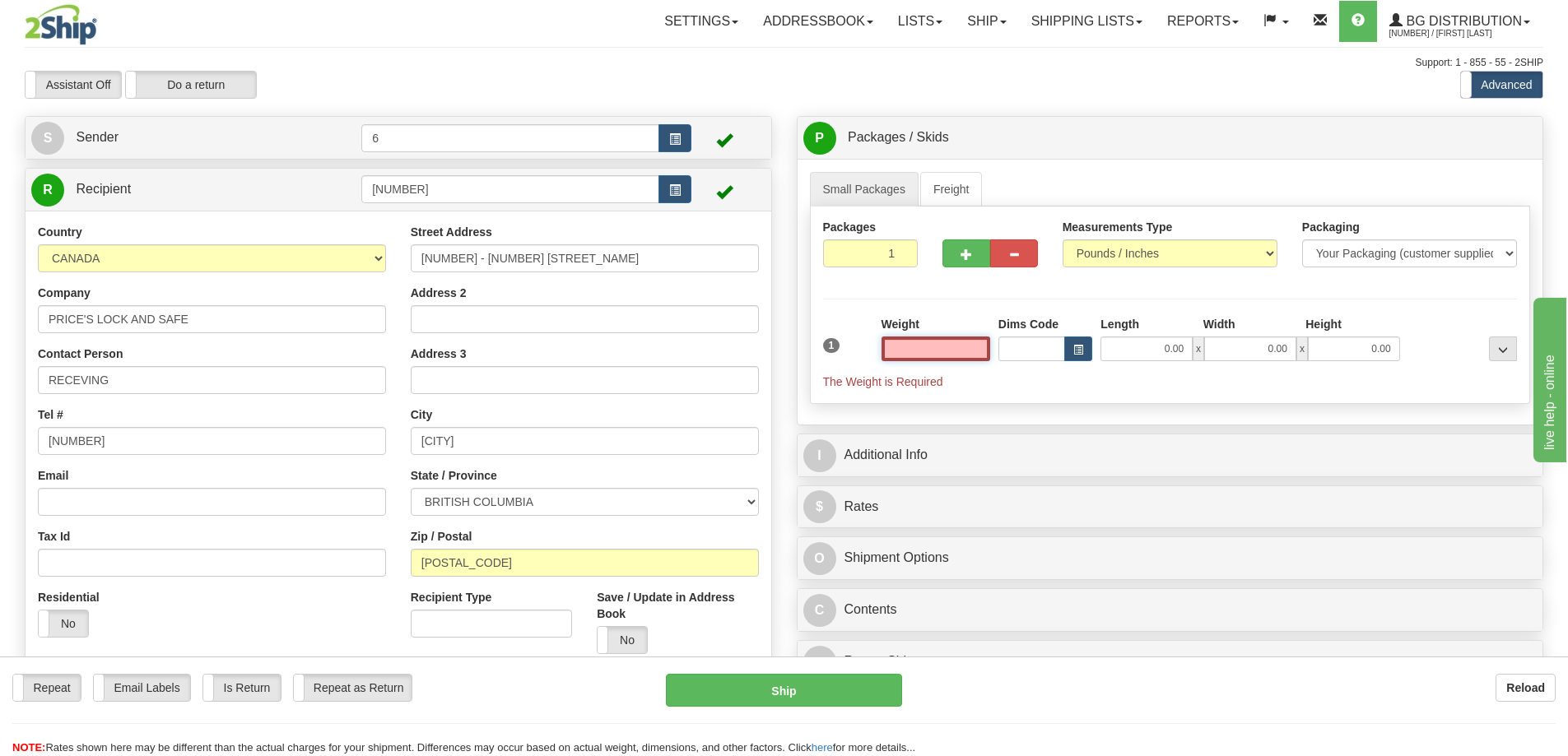 click at bounding box center [936, 349] 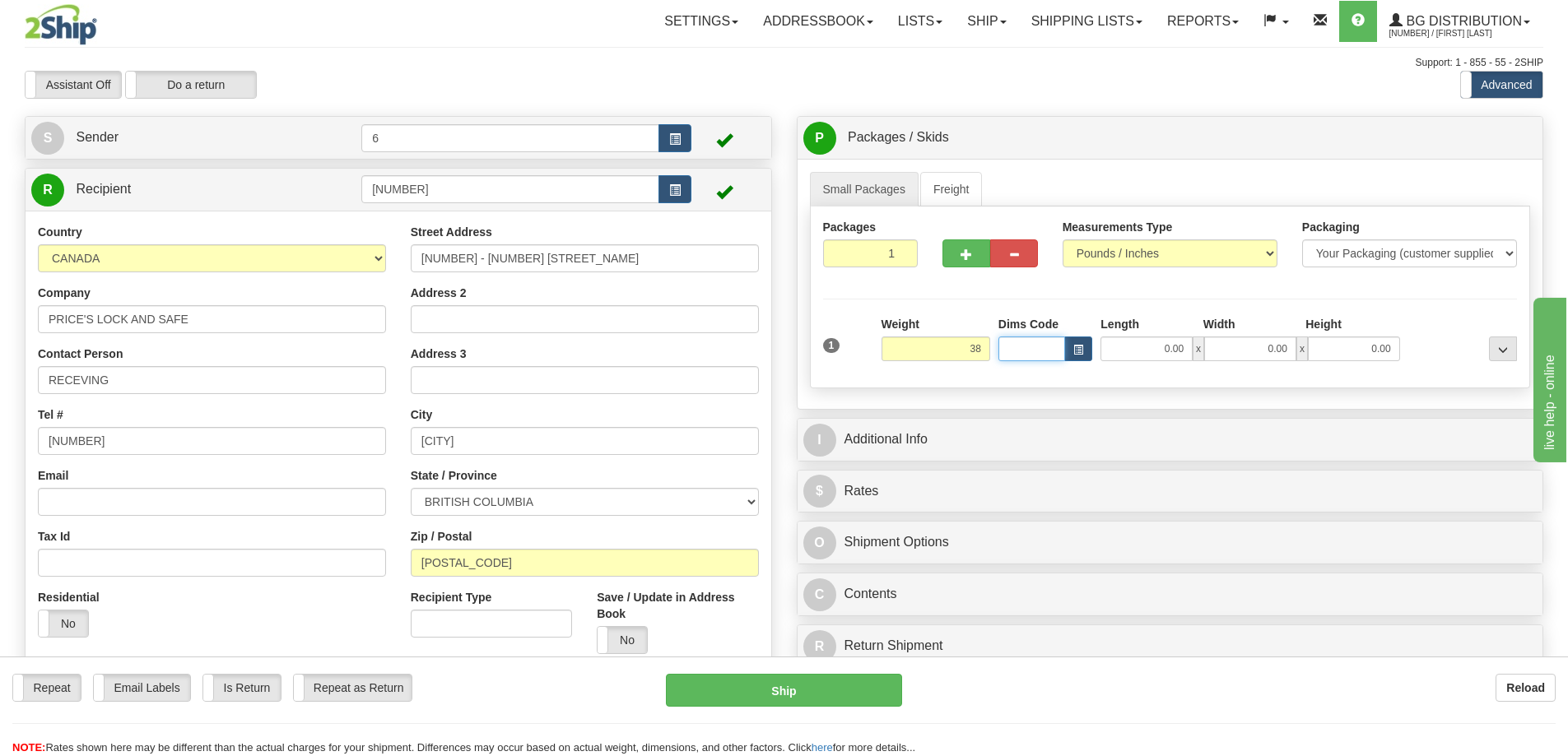 type on "38.00" 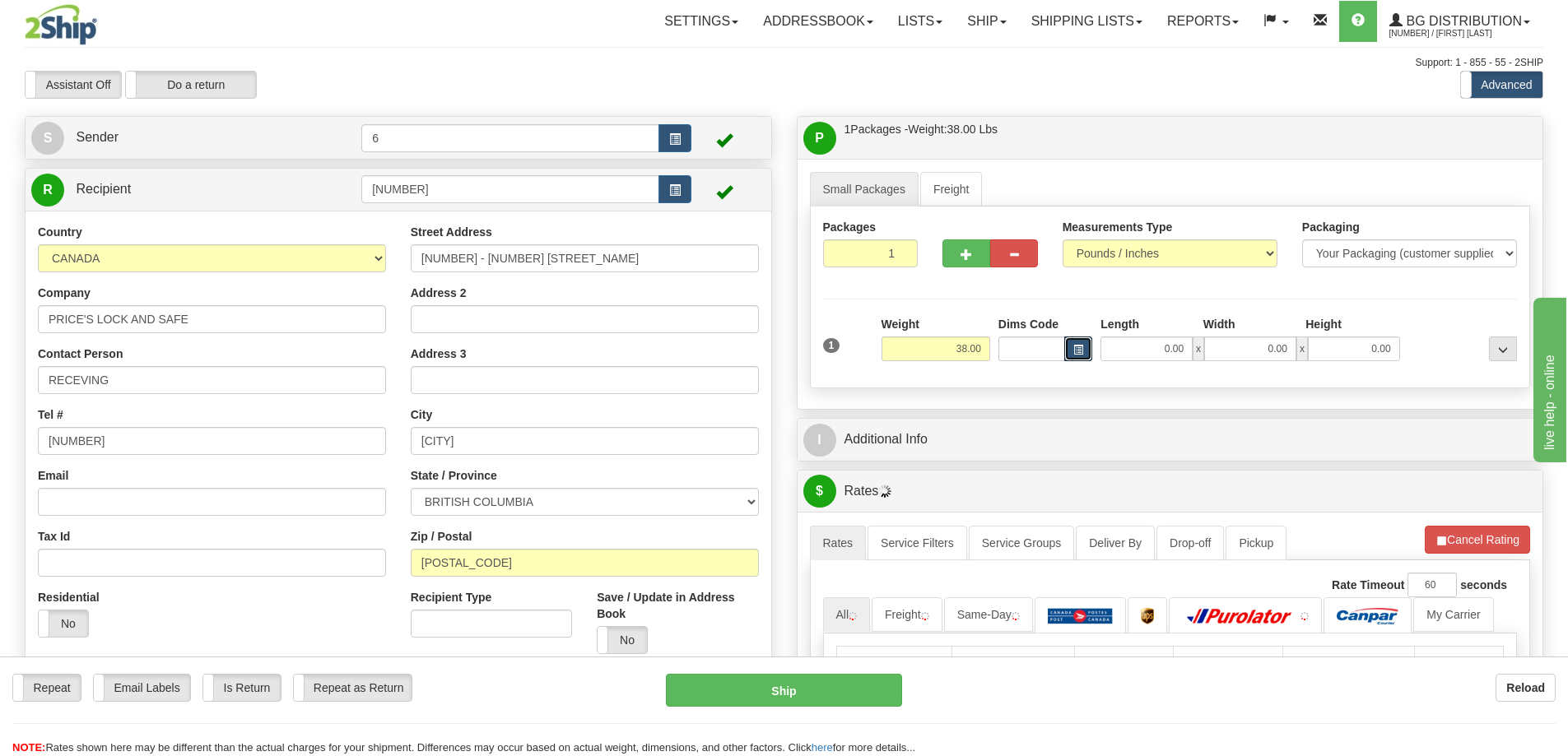 type 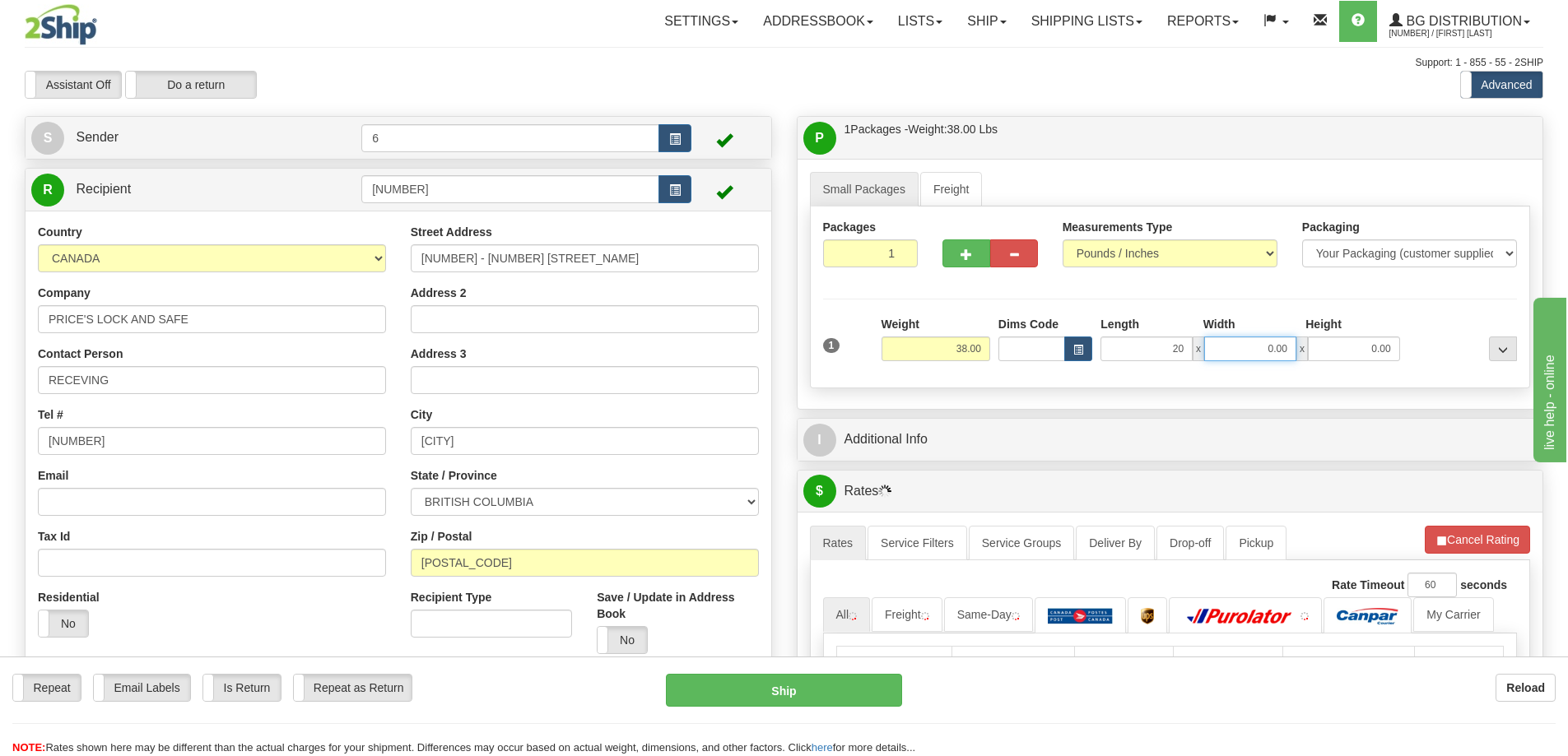 type on "20.00" 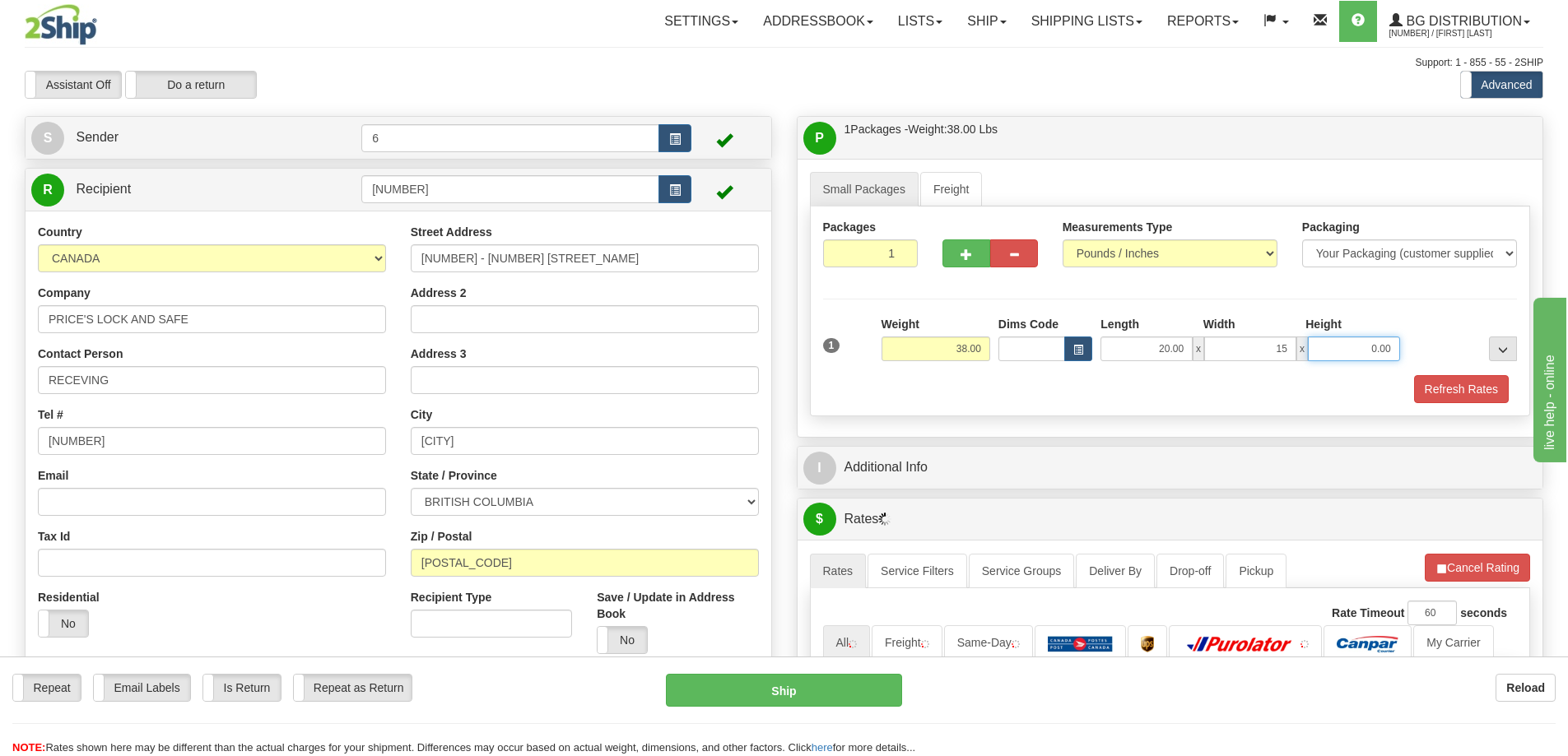 type on "15.00" 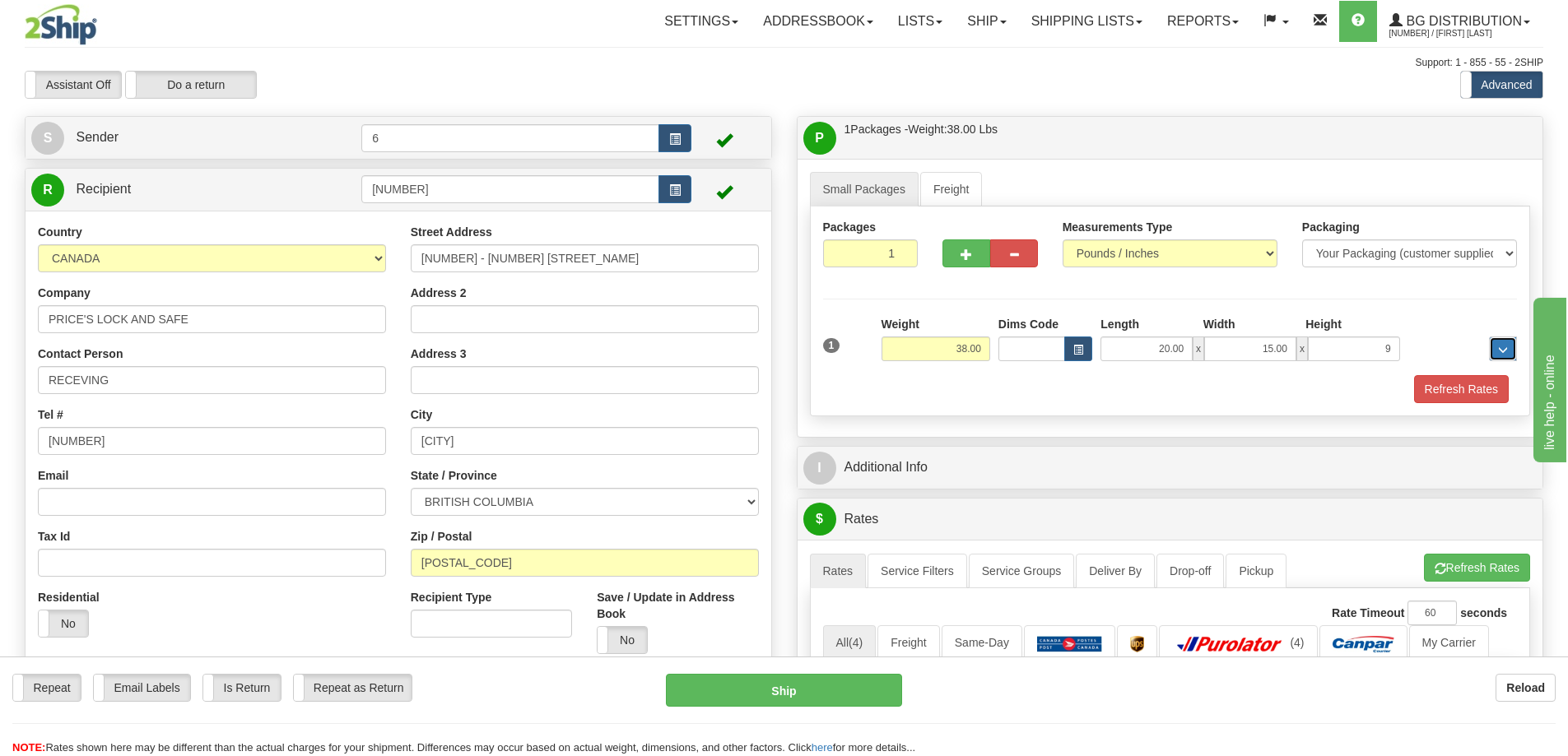 type on "9.00" 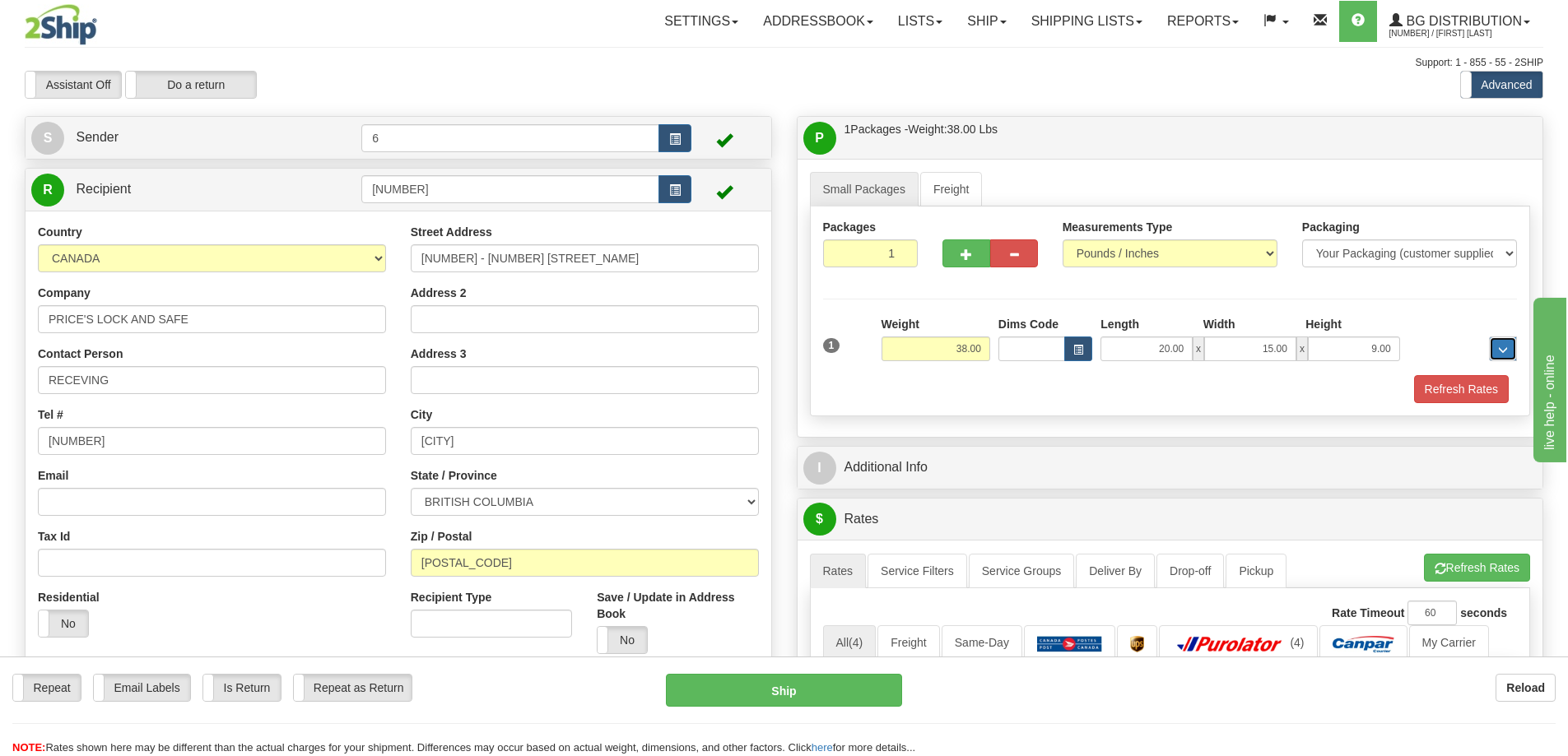 type 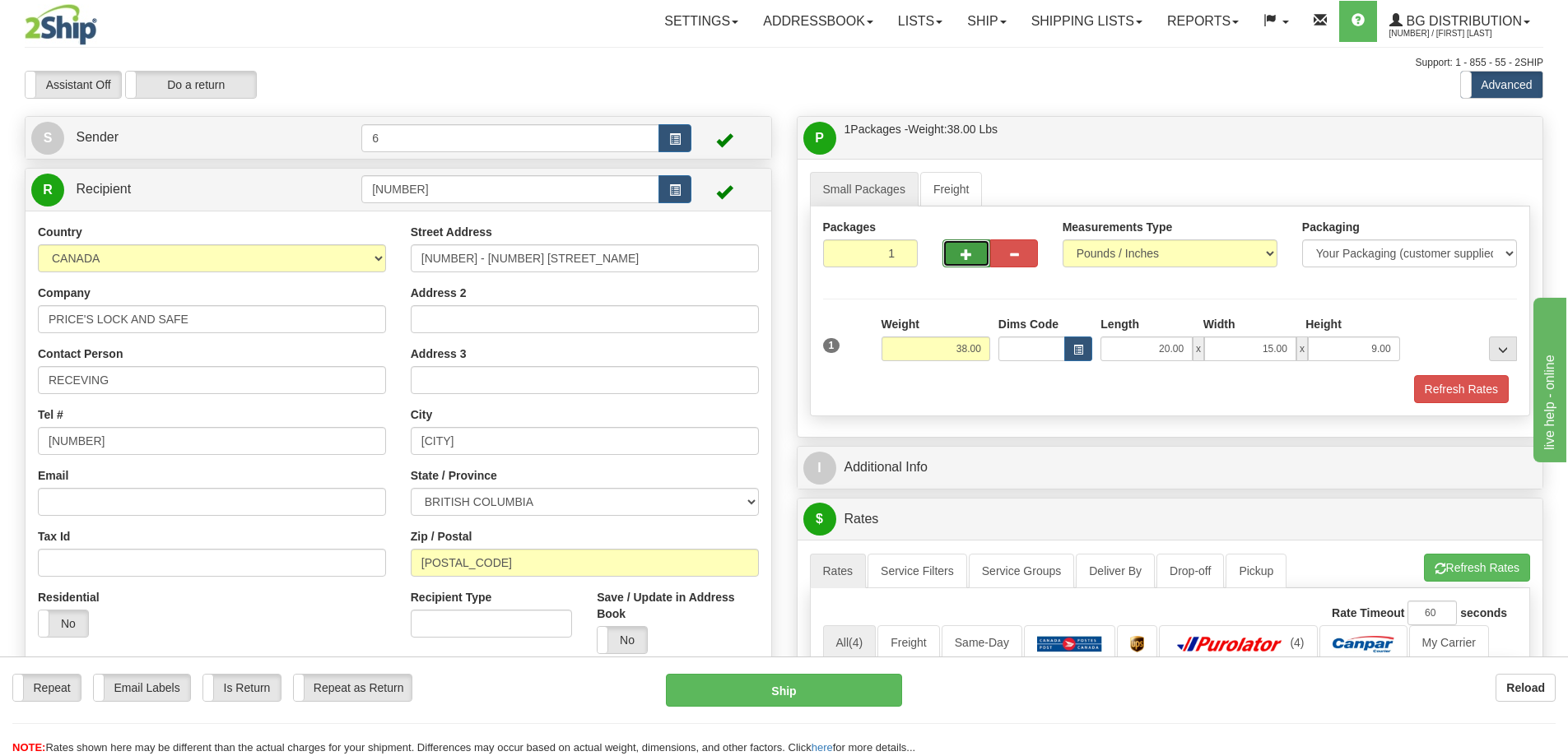 click at bounding box center [966, 254] 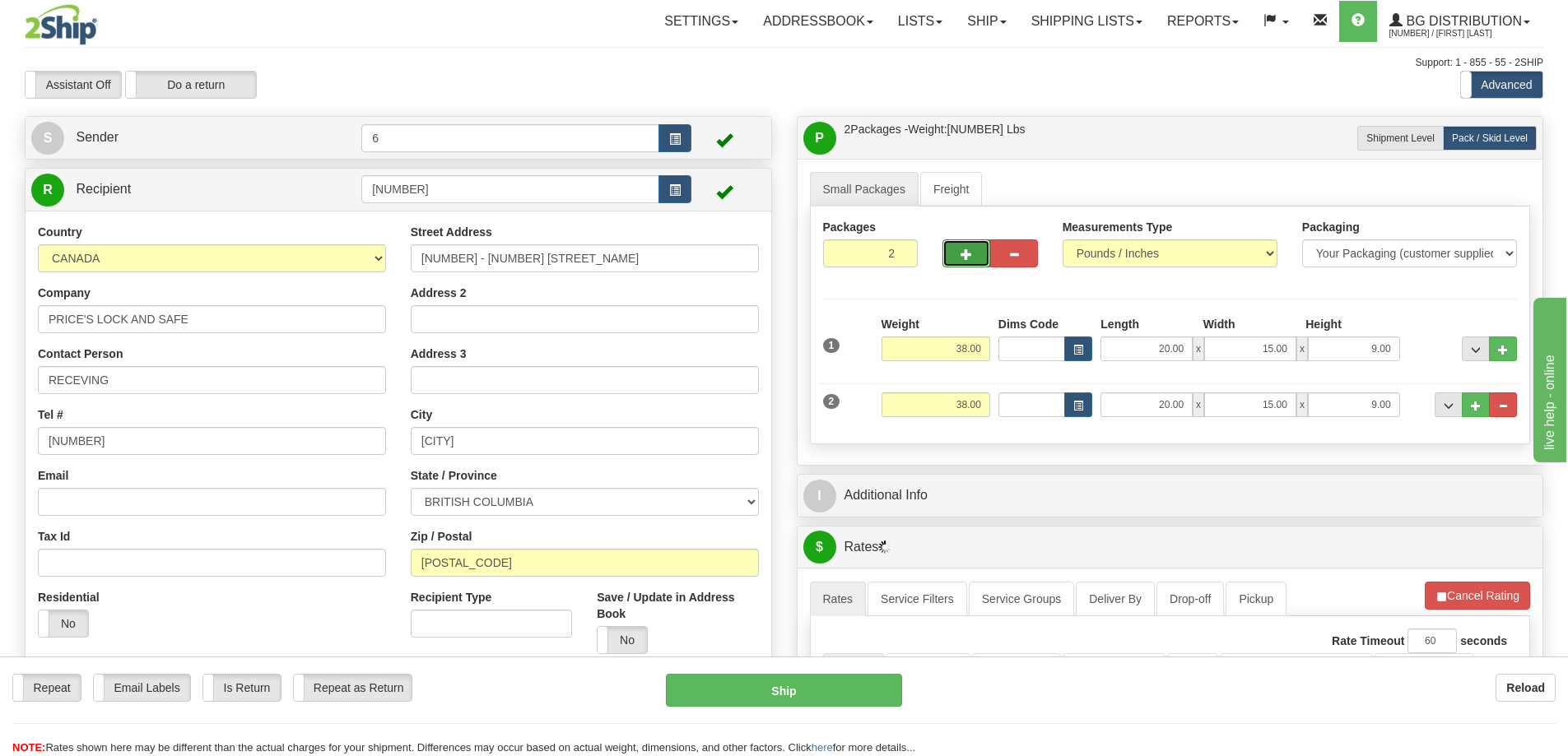 click at bounding box center [966, 253] 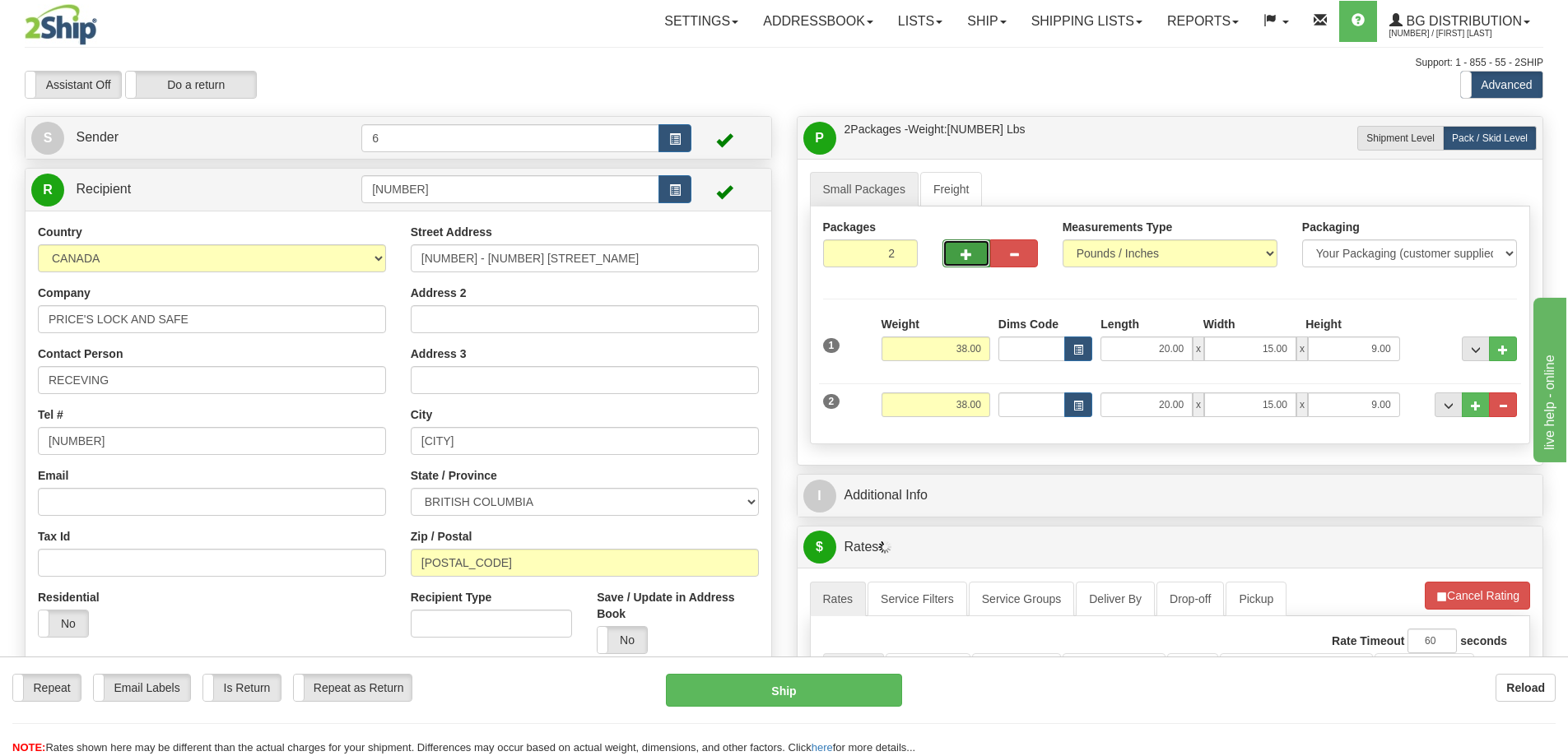 type on "3" 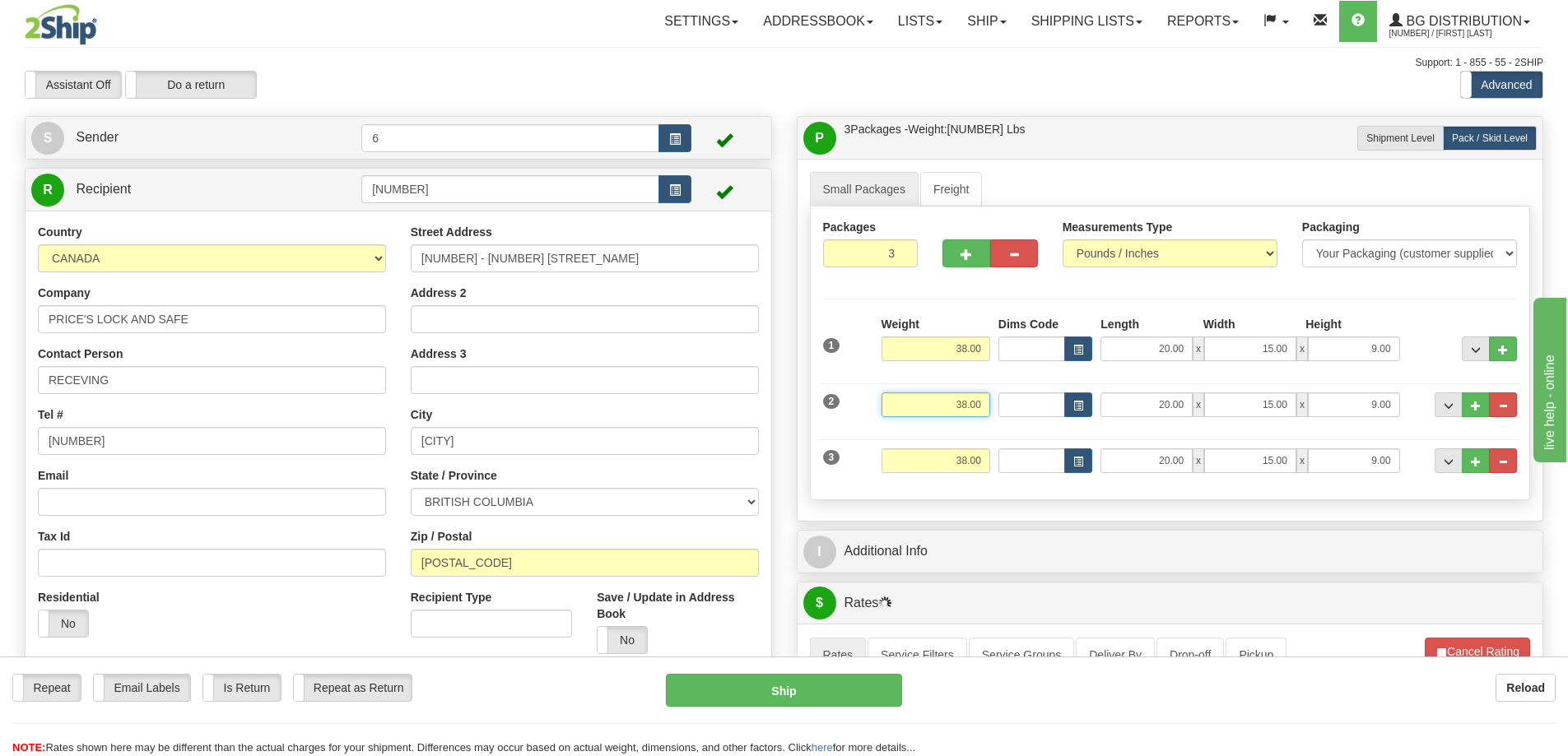 drag, startPoint x: 937, startPoint y: 406, endPoint x: 1092, endPoint y: 377, distance: 157.68957 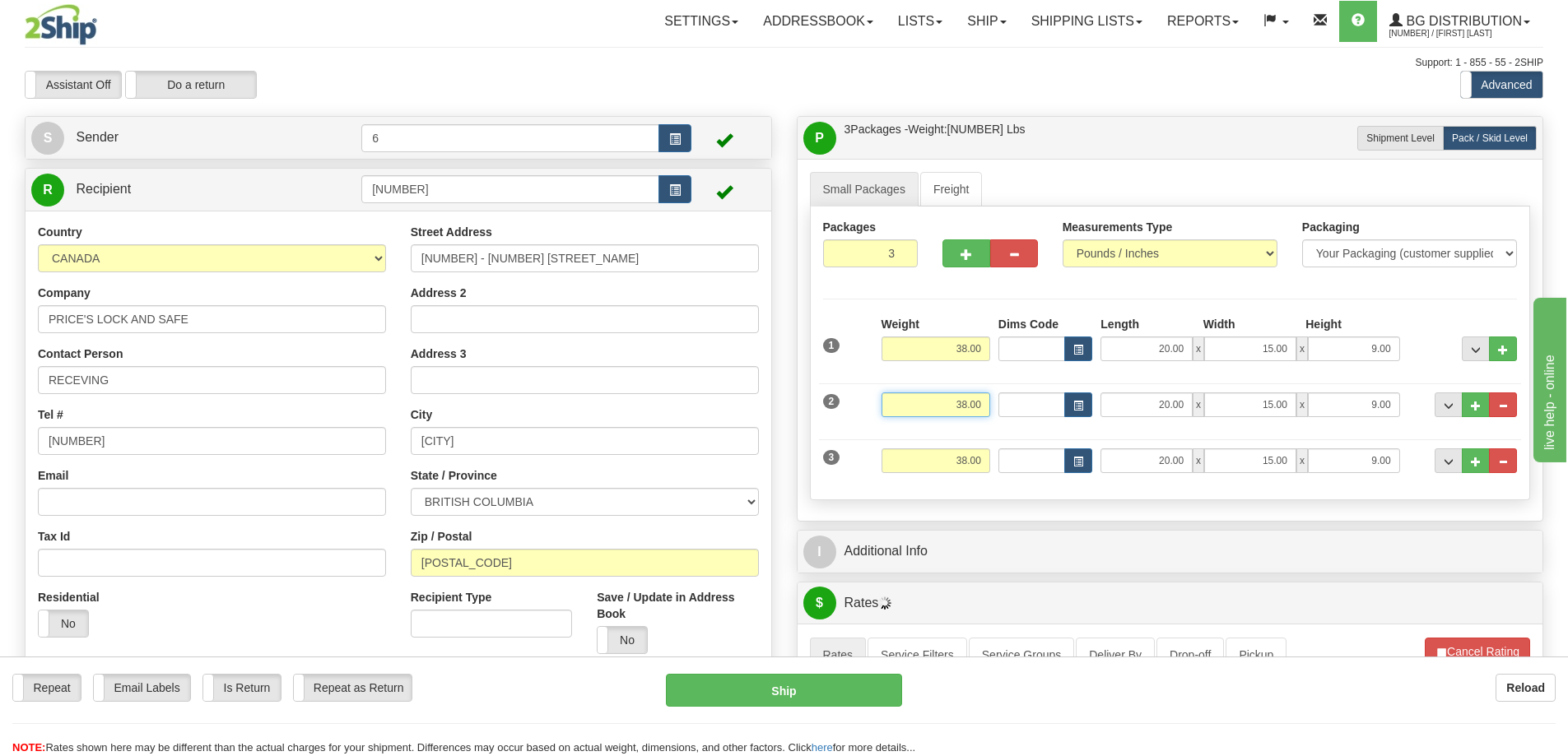 click on "[NUMBER]
Weight
[NUMBER]
Dims Code" at bounding box center (1170, 401) 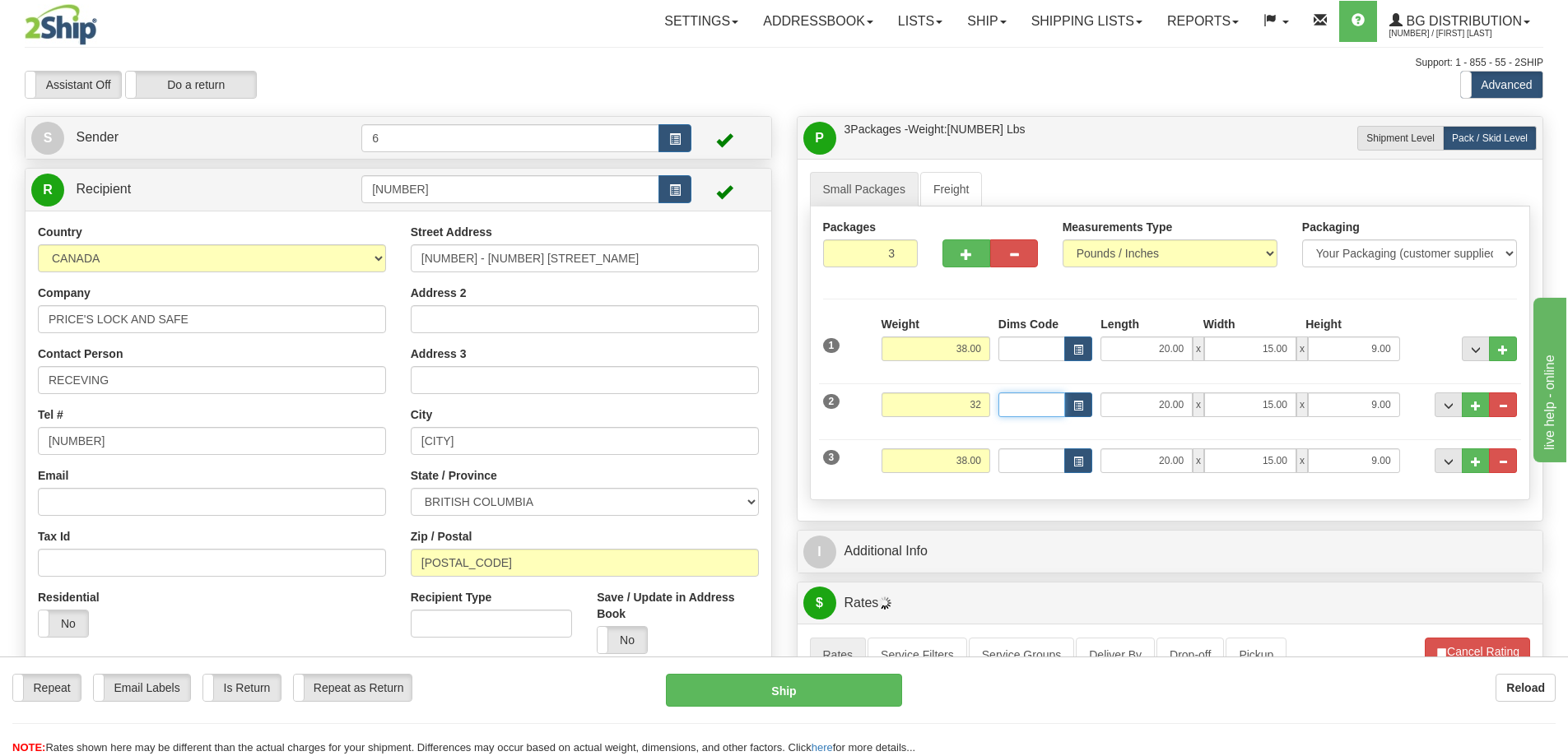 type on "[NUMBER]" 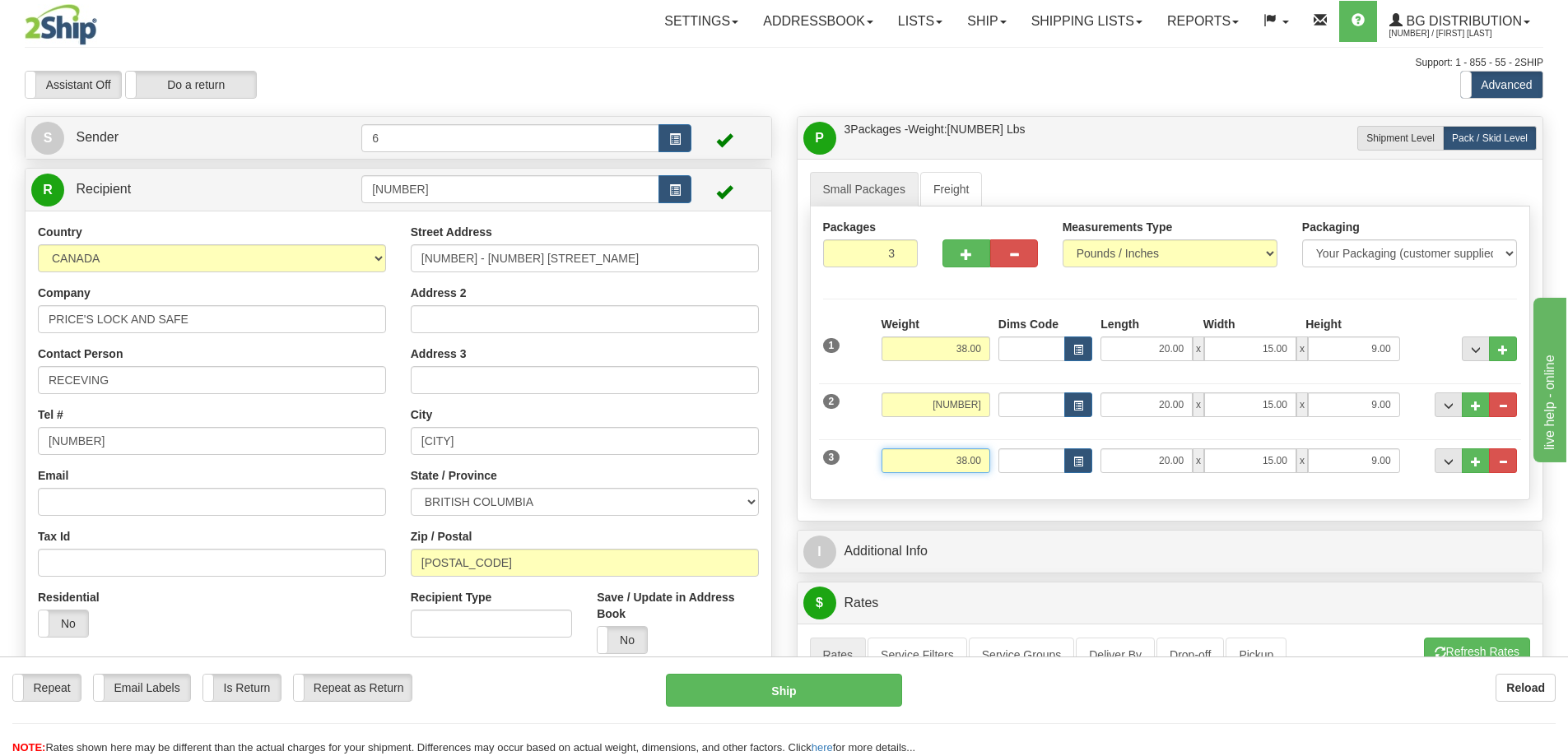 drag, startPoint x: 921, startPoint y: 461, endPoint x: 1105, endPoint y: 447, distance: 184.53184 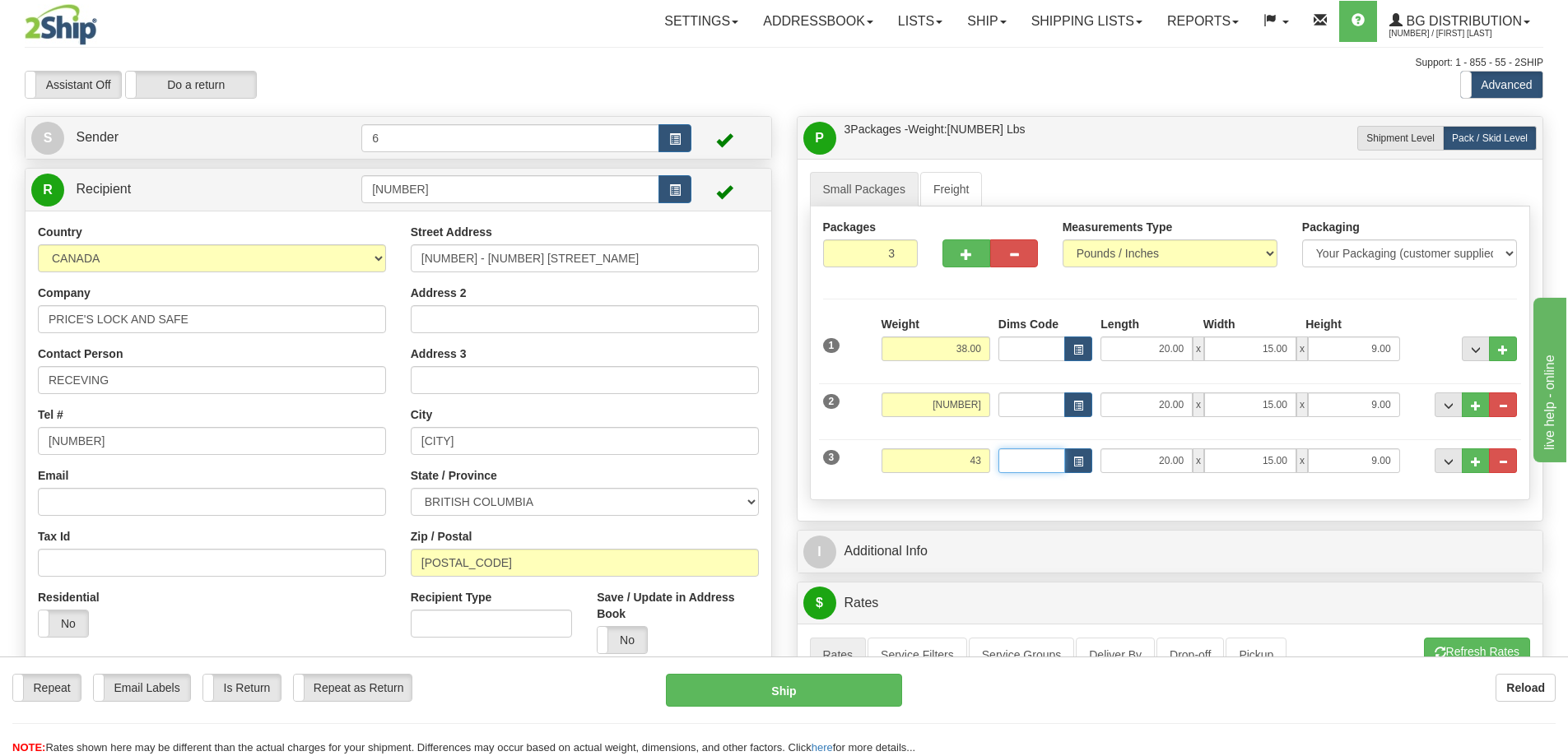 type on "43.00" 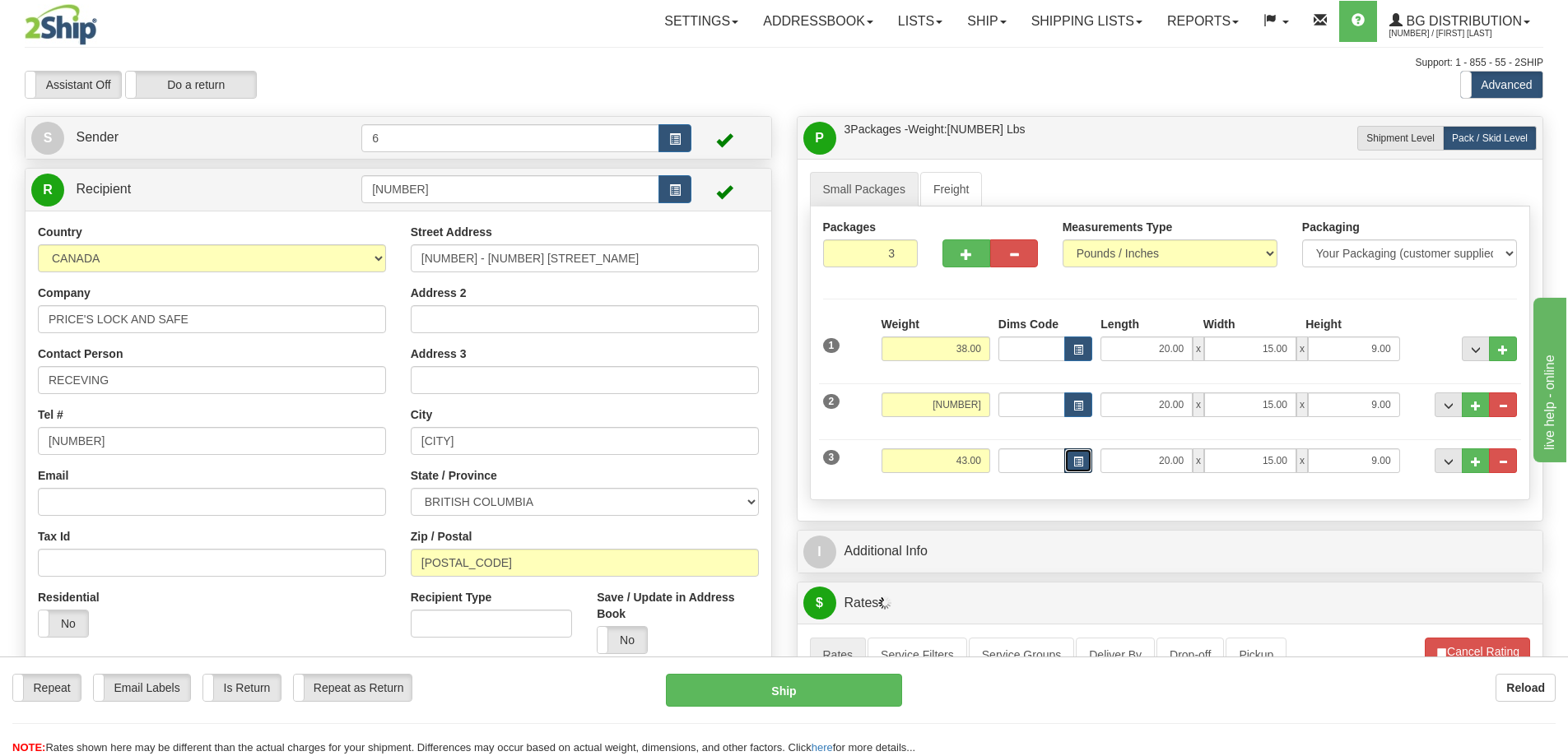 type 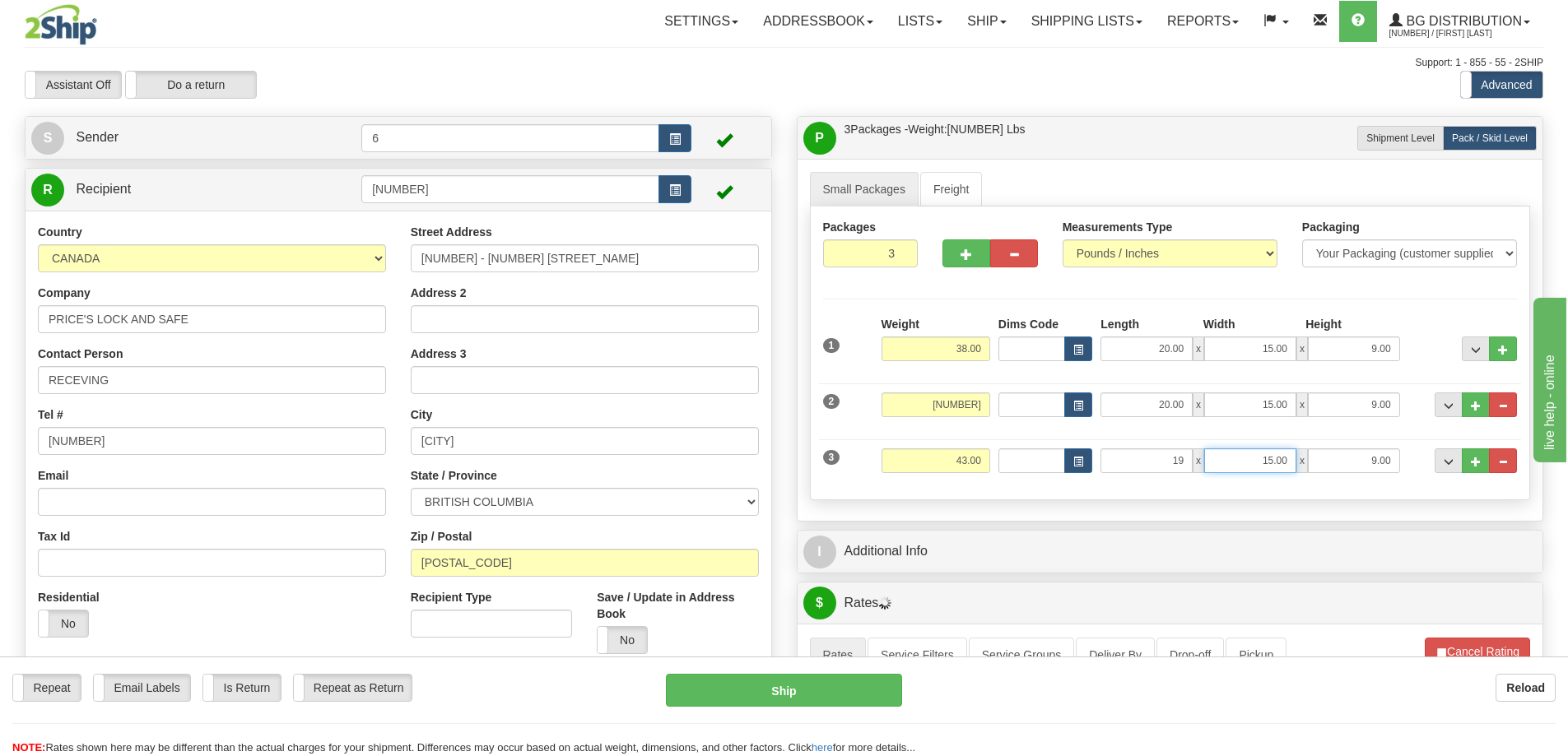type on "19.00" 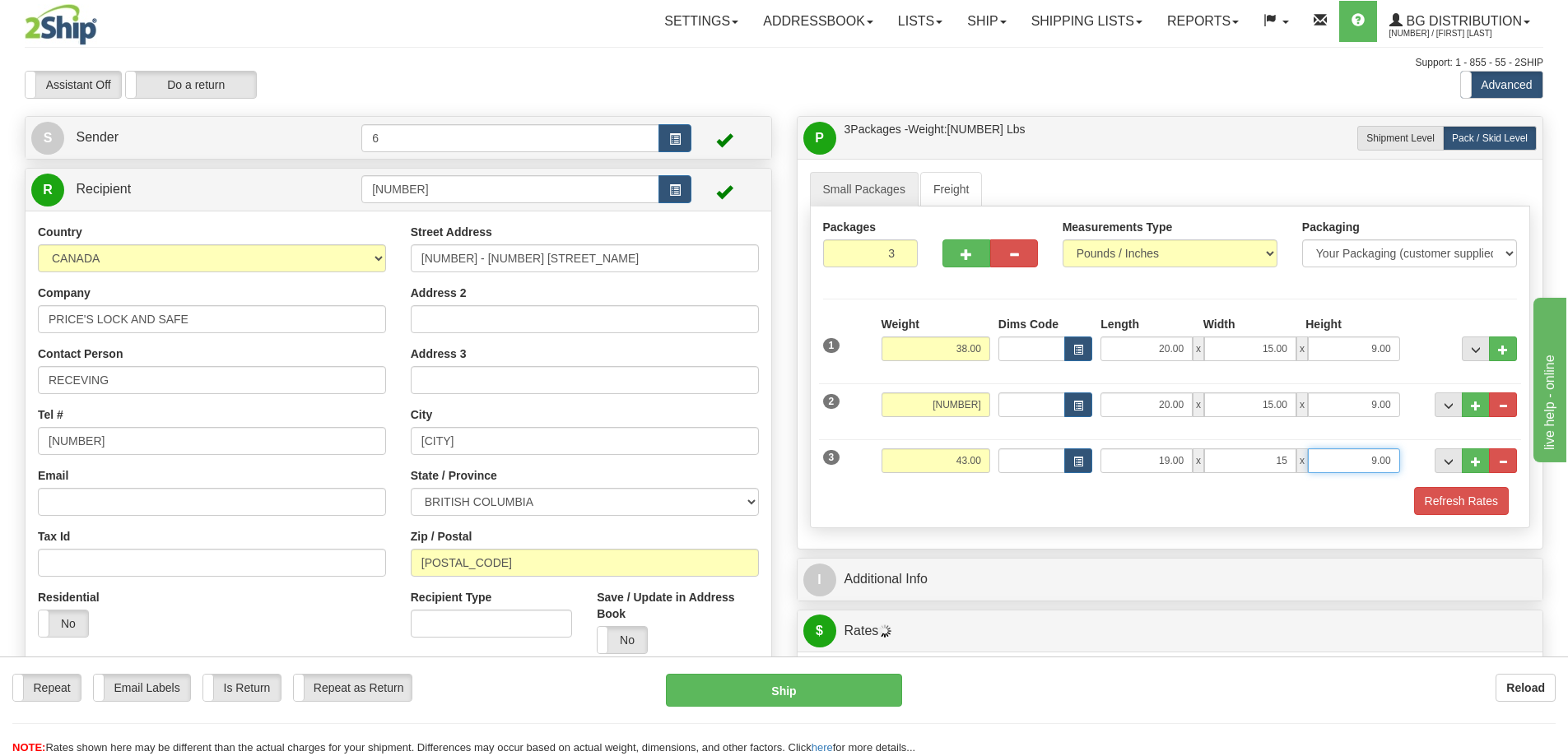 type on "15.00" 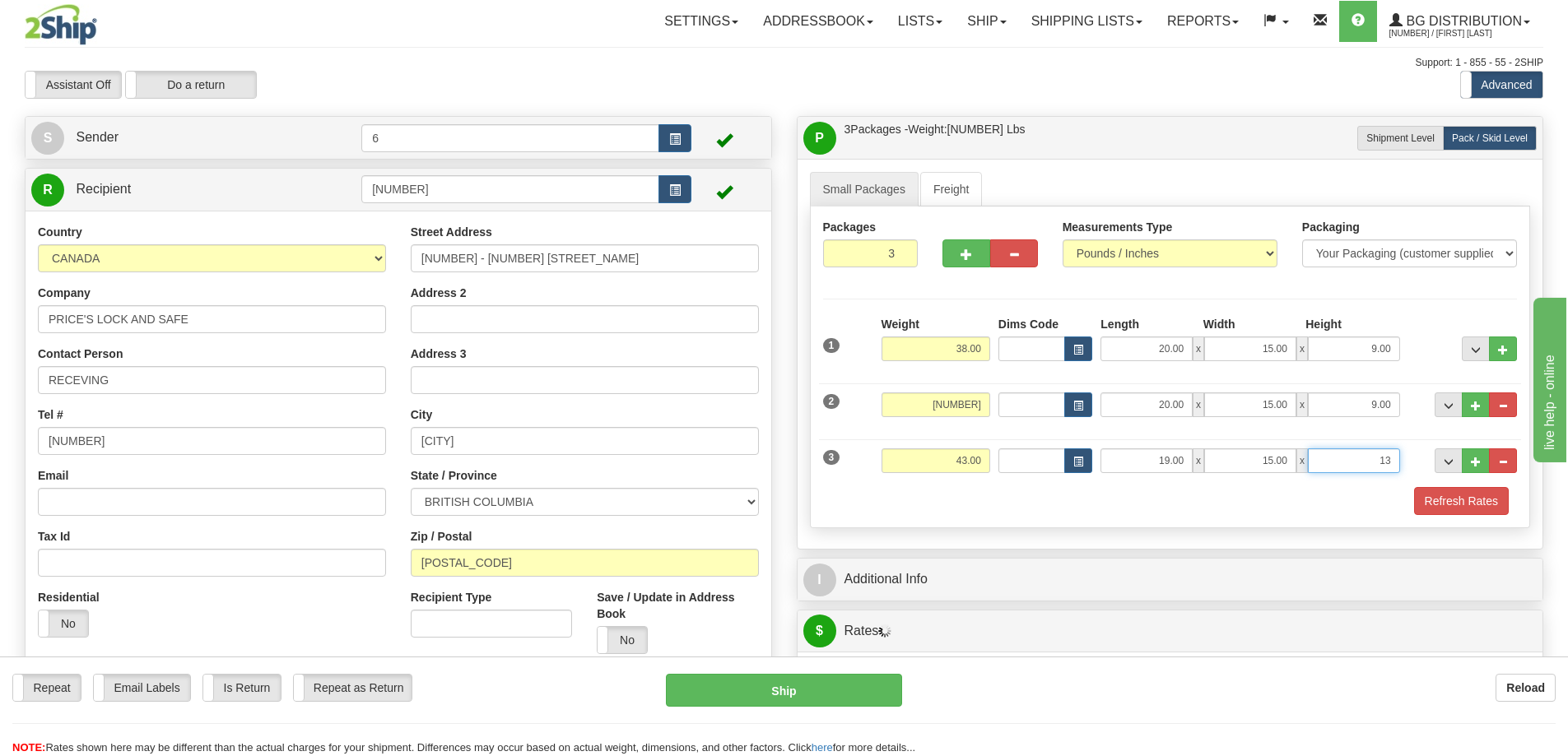 type on "13" 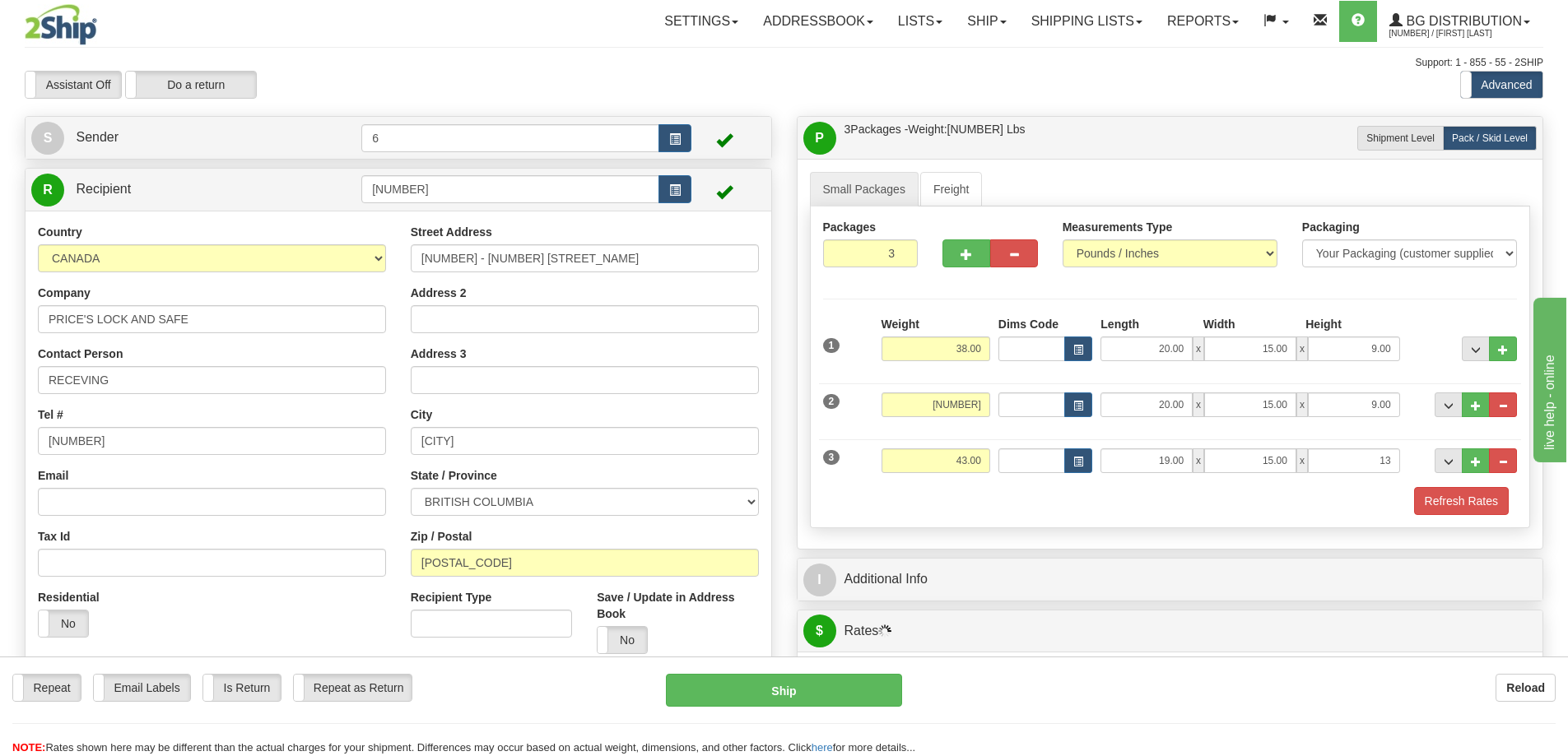 type 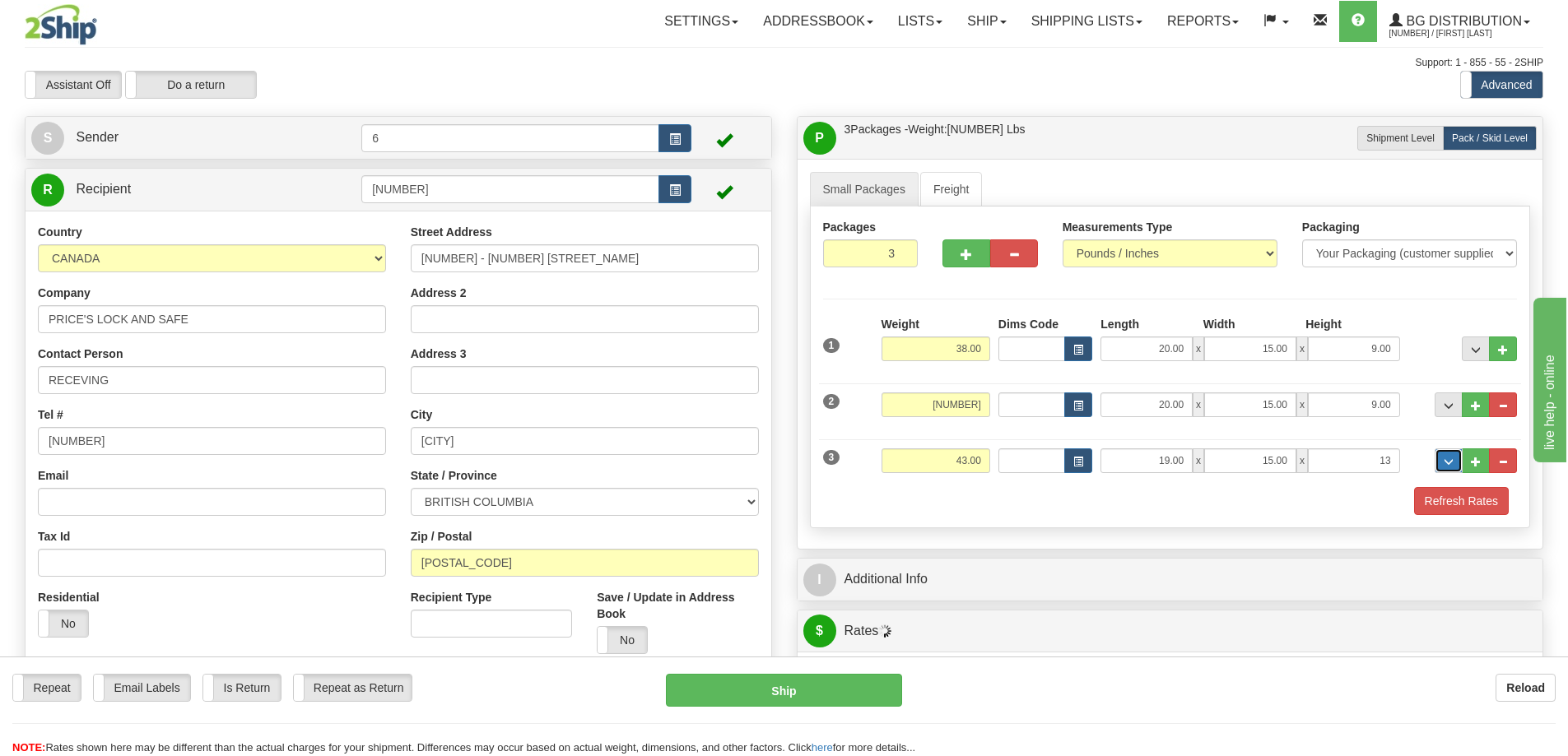 type on "13.00" 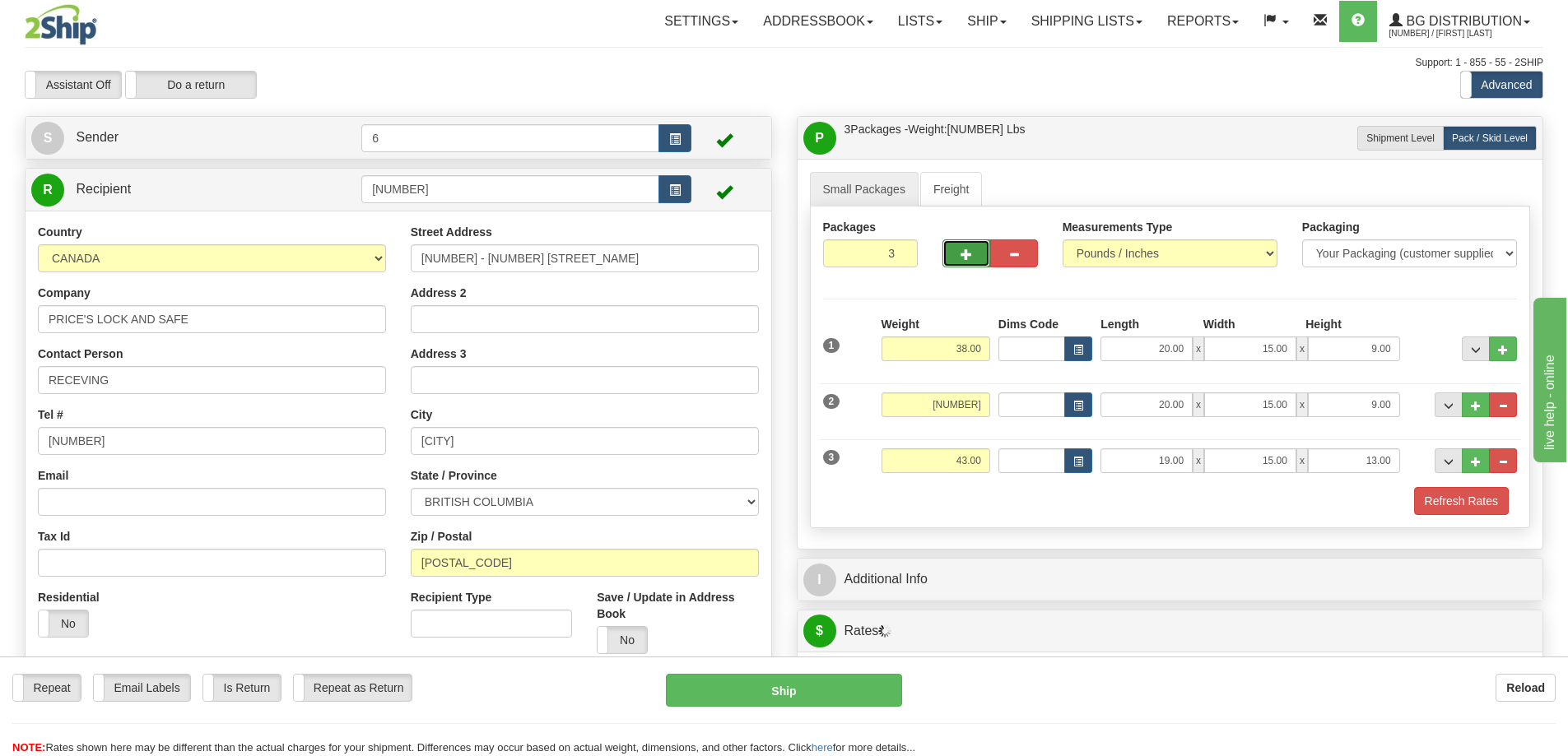 click at bounding box center (966, 254) 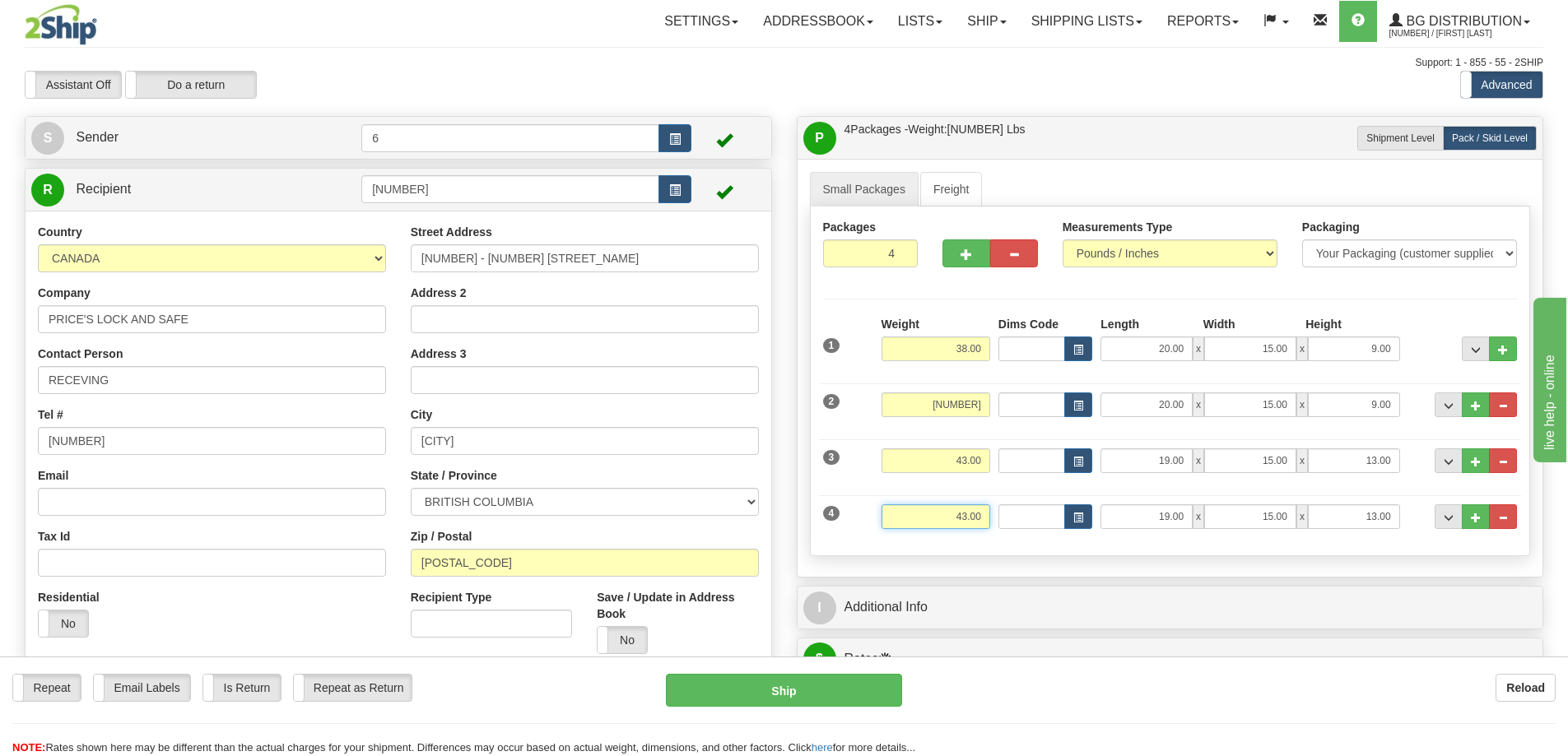 drag, startPoint x: 938, startPoint y: 513, endPoint x: 1031, endPoint y: 525, distance: 93.771 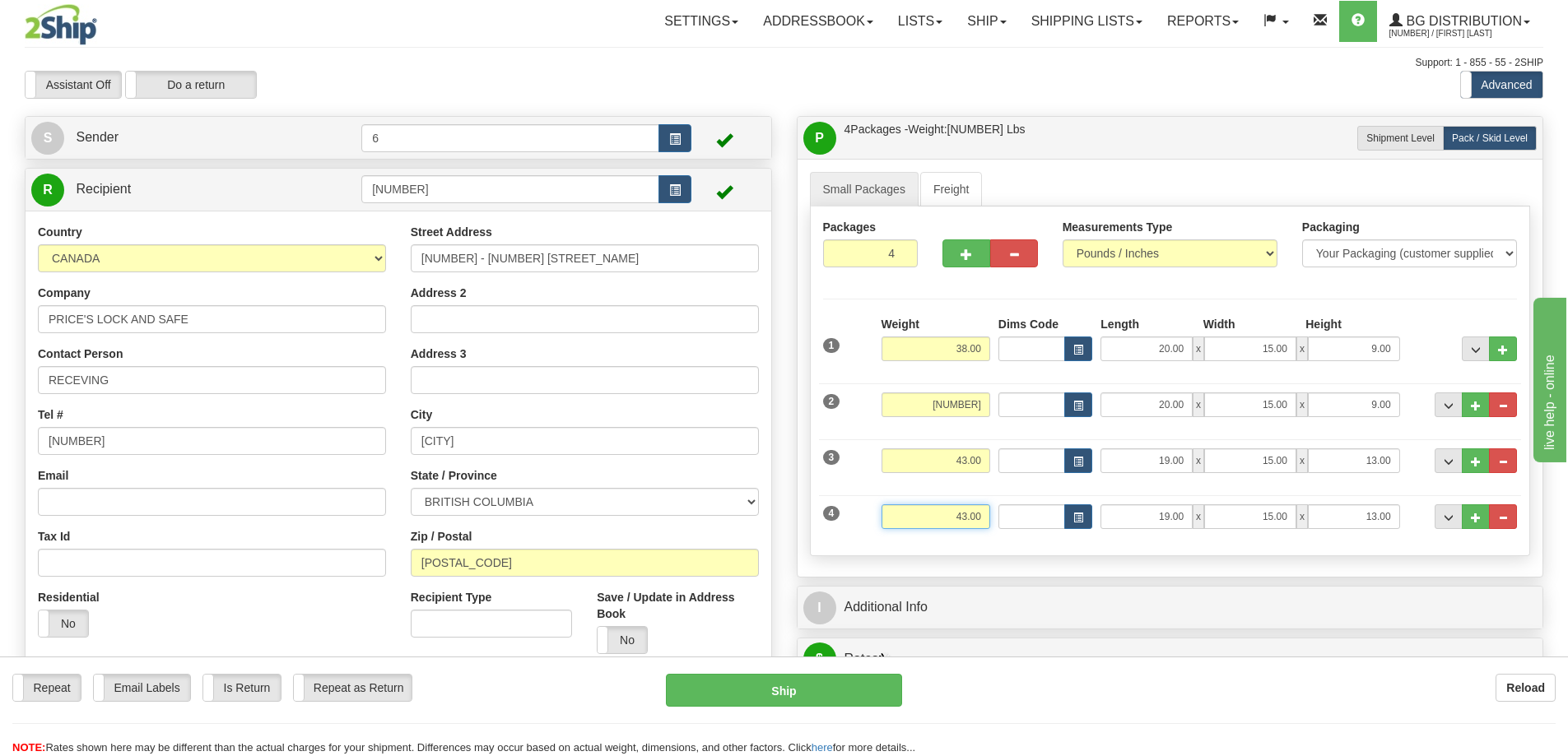 click on "4
Weight
43.00
Dims Code Length Width Height" at bounding box center [1170, 514] 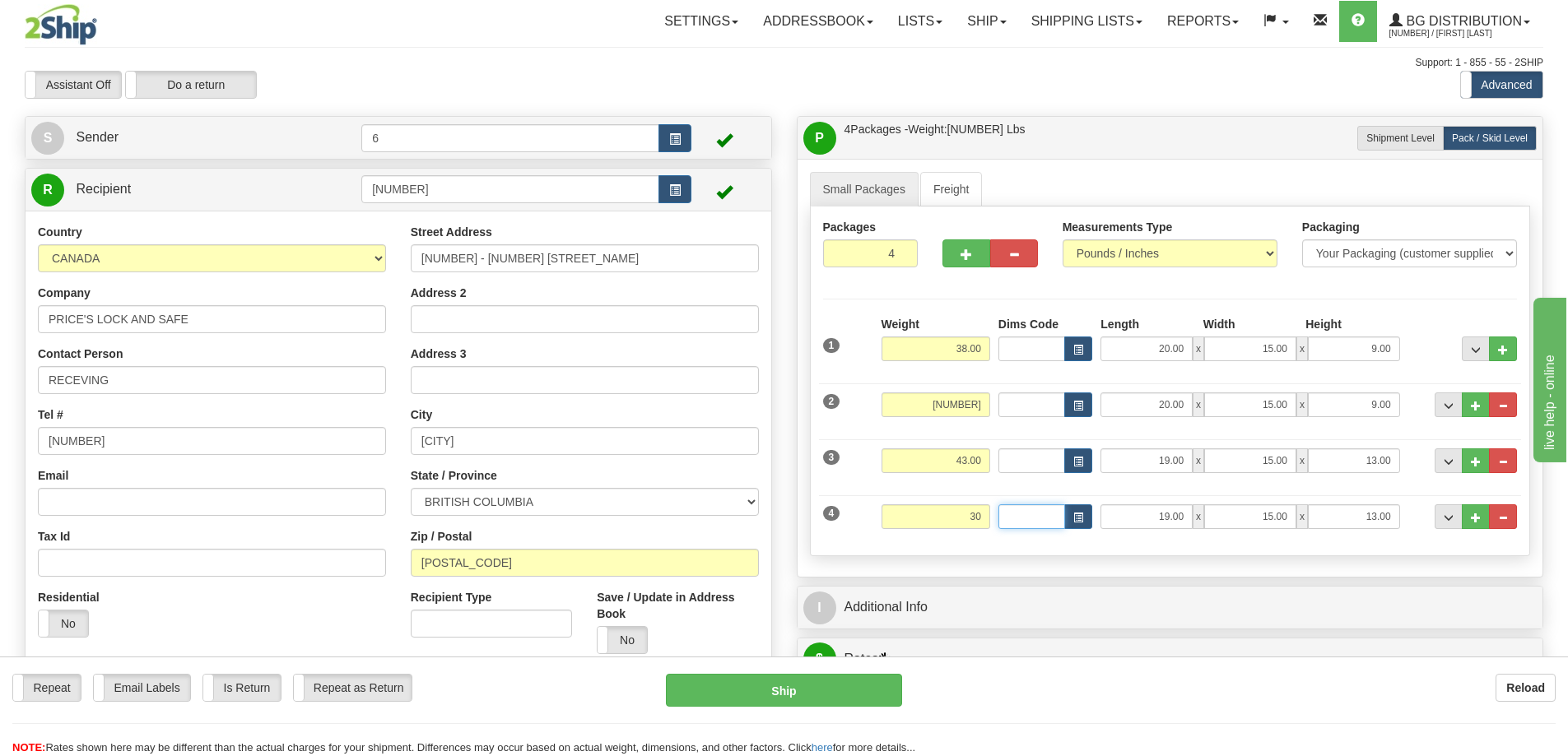 type on "30.00" 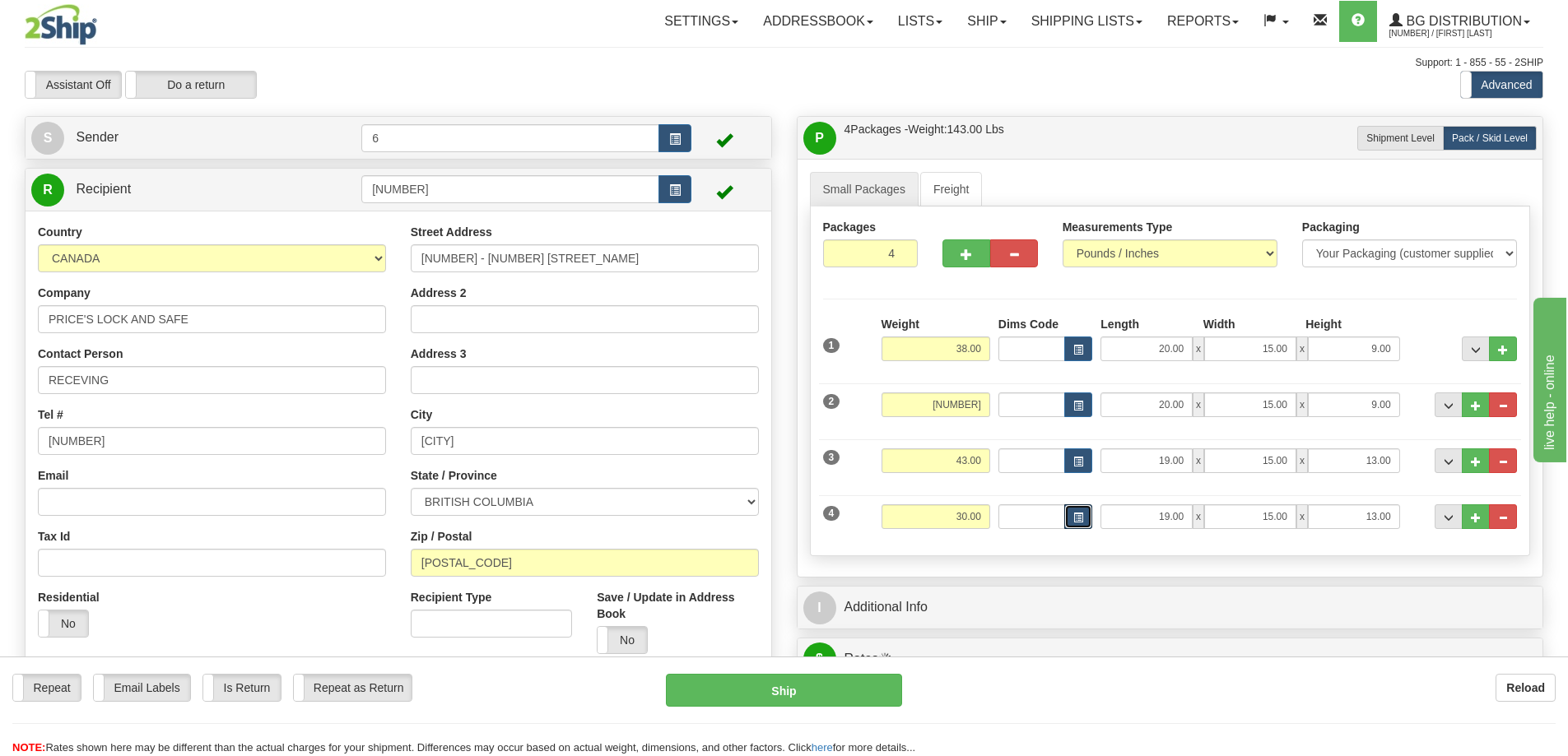 type 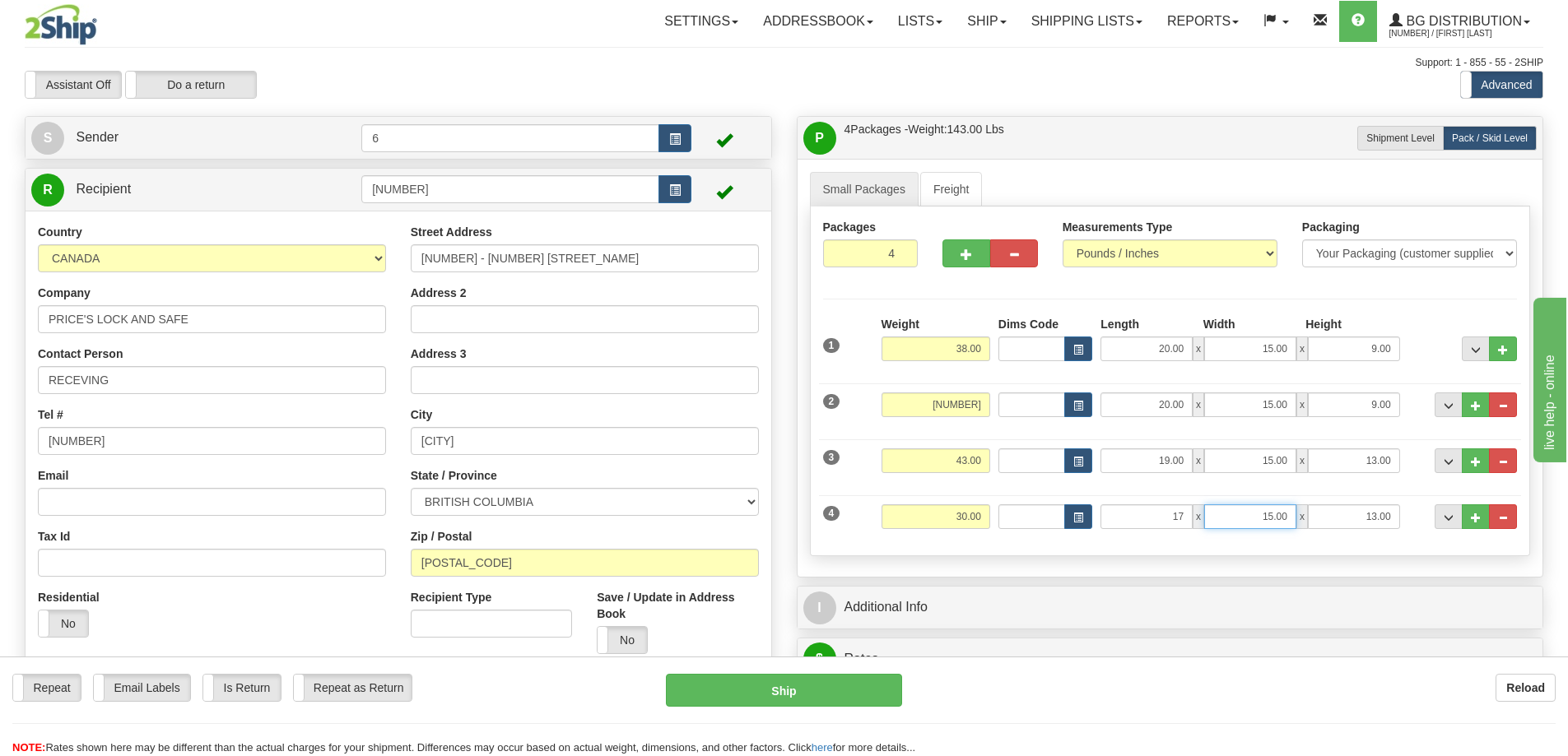 type on "17.00" 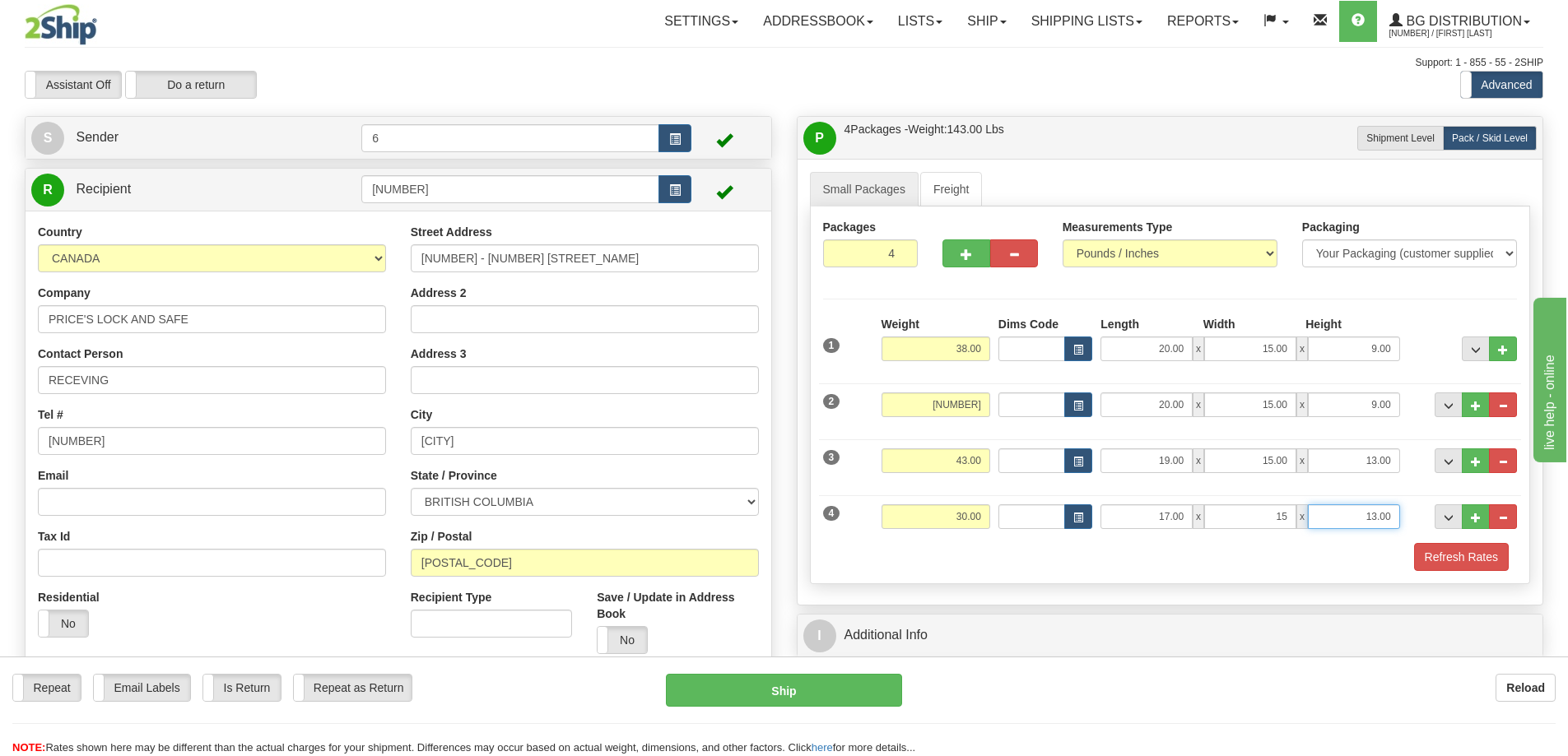 type on "15.00" 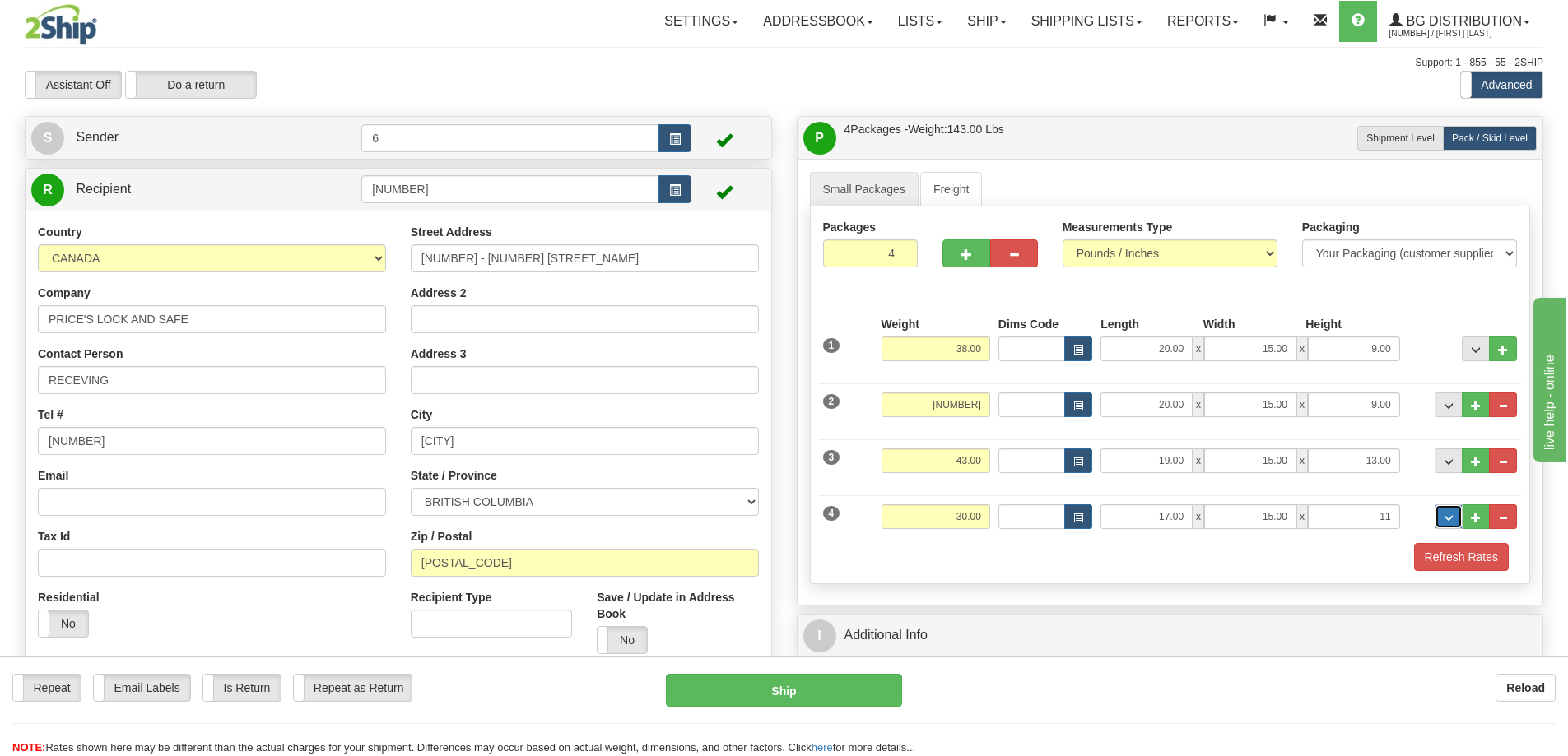type on "11.00" 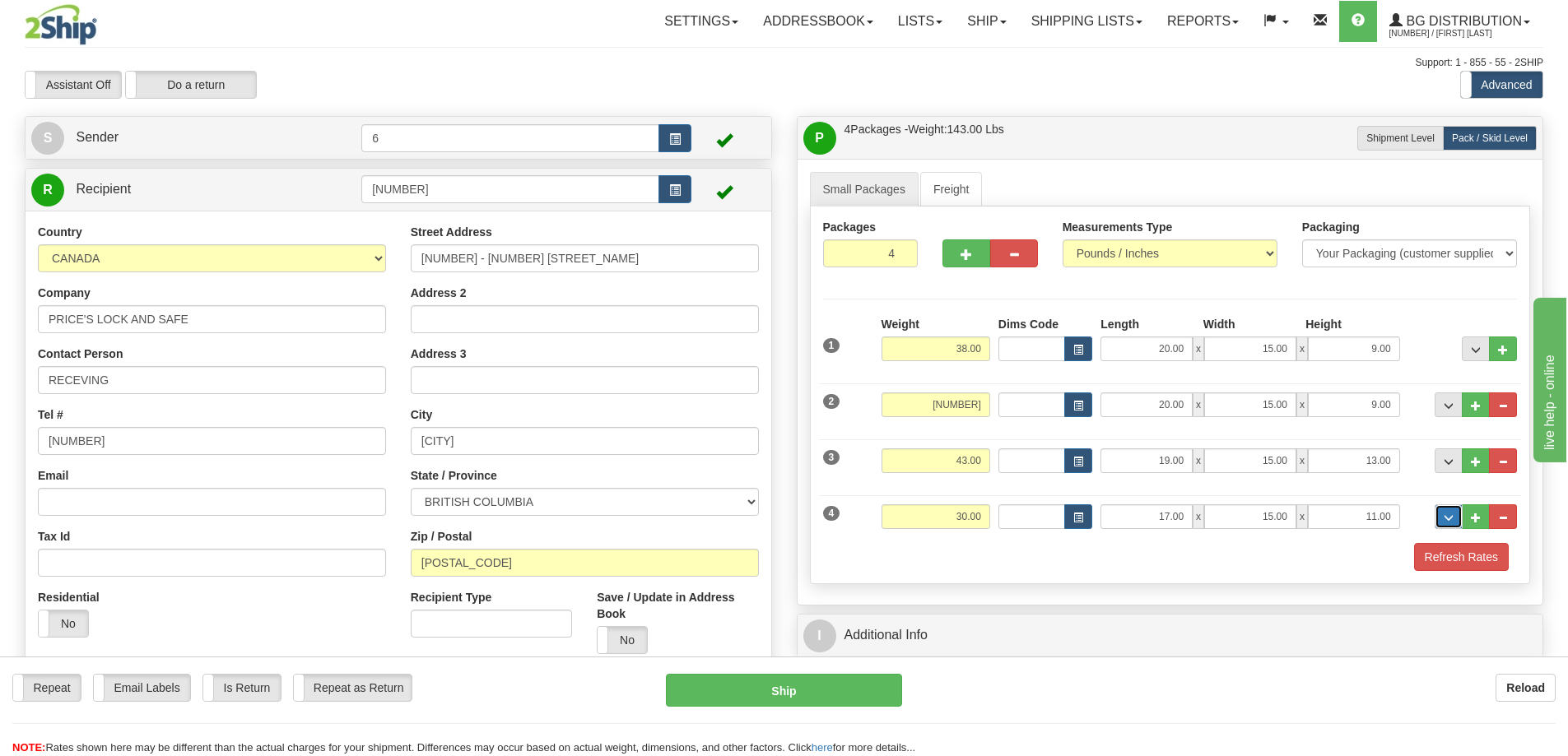 type 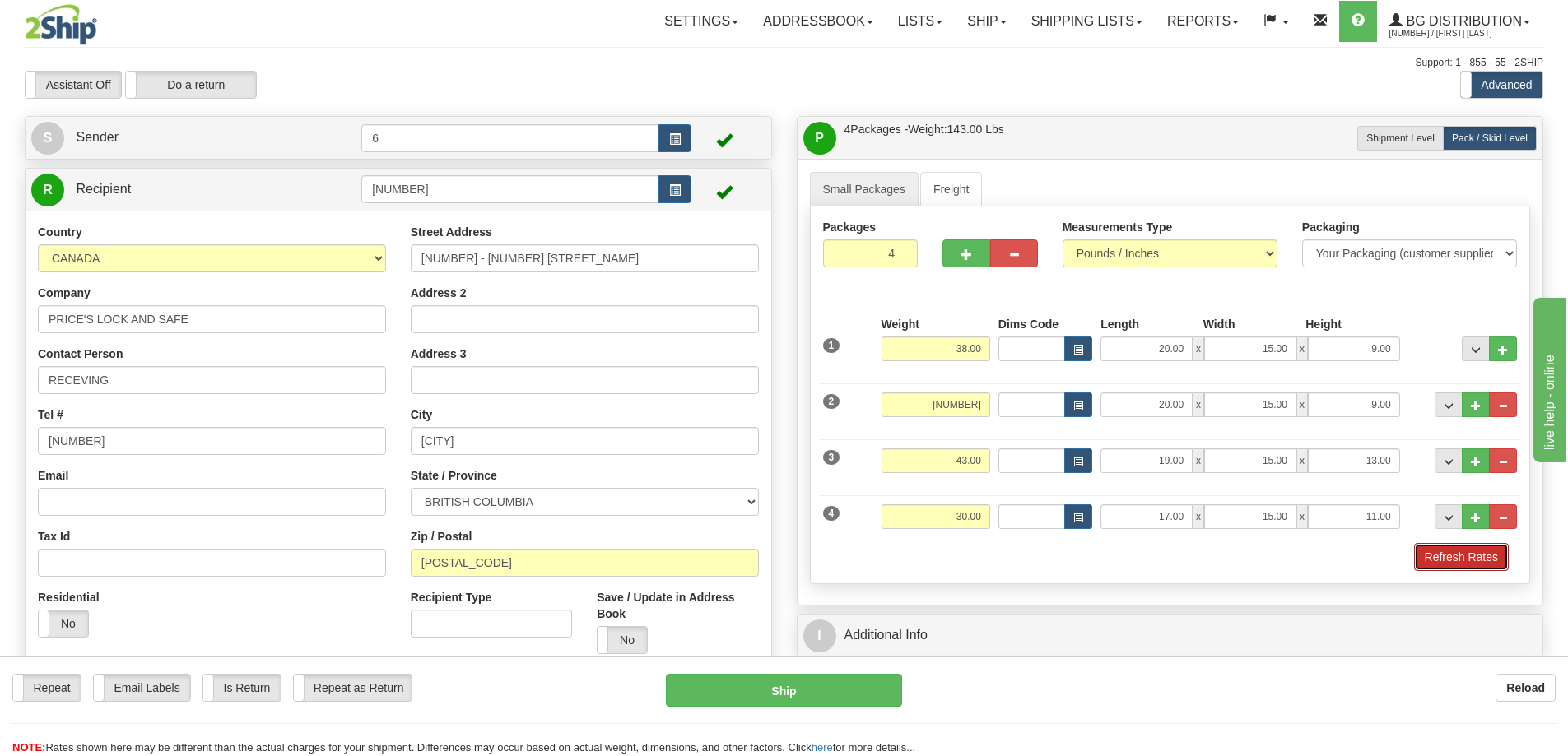 click on "Refresh Rates" at bounding box center [1461, 557] 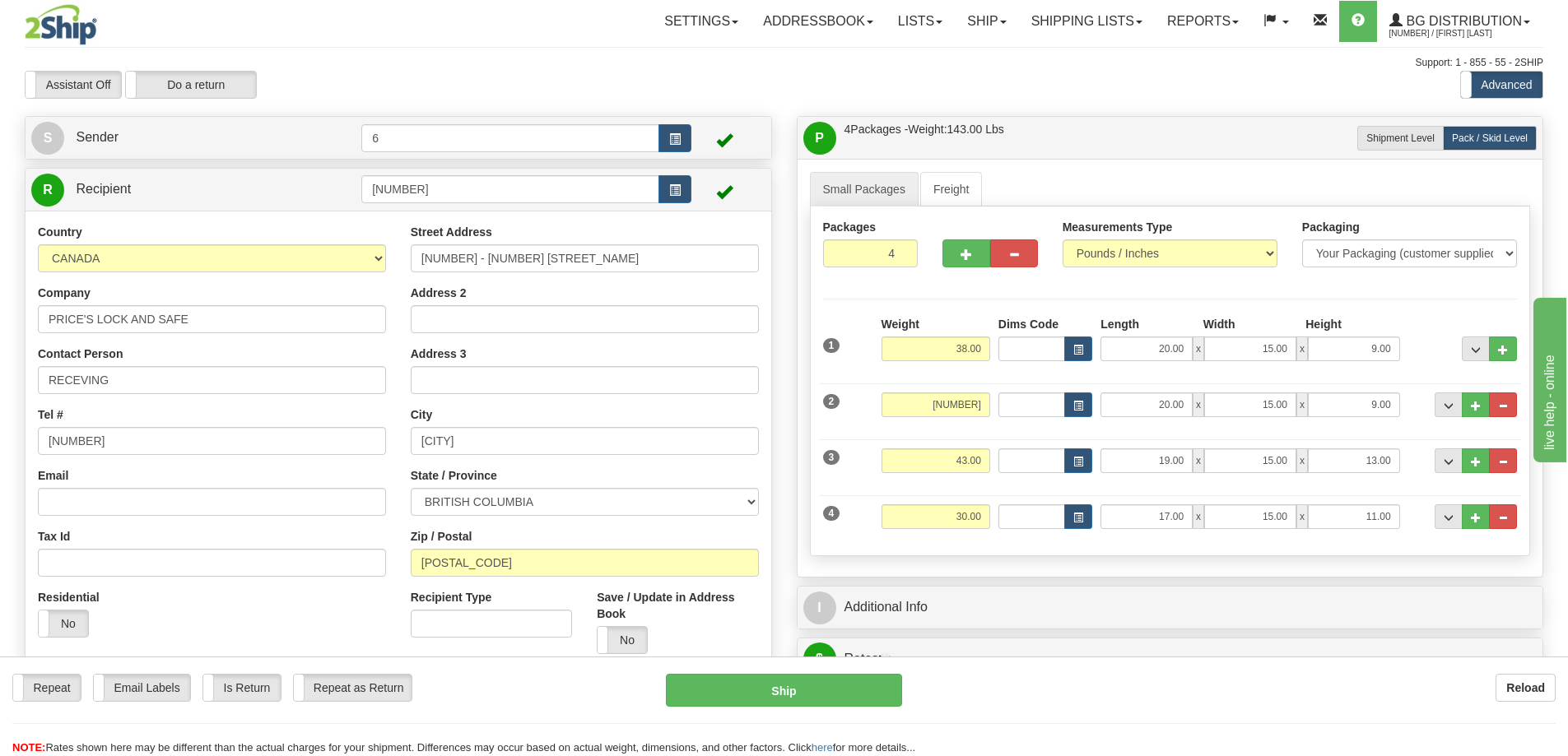 scroll, scrollTop: 247, scrollLeft: 0, axis: vertical 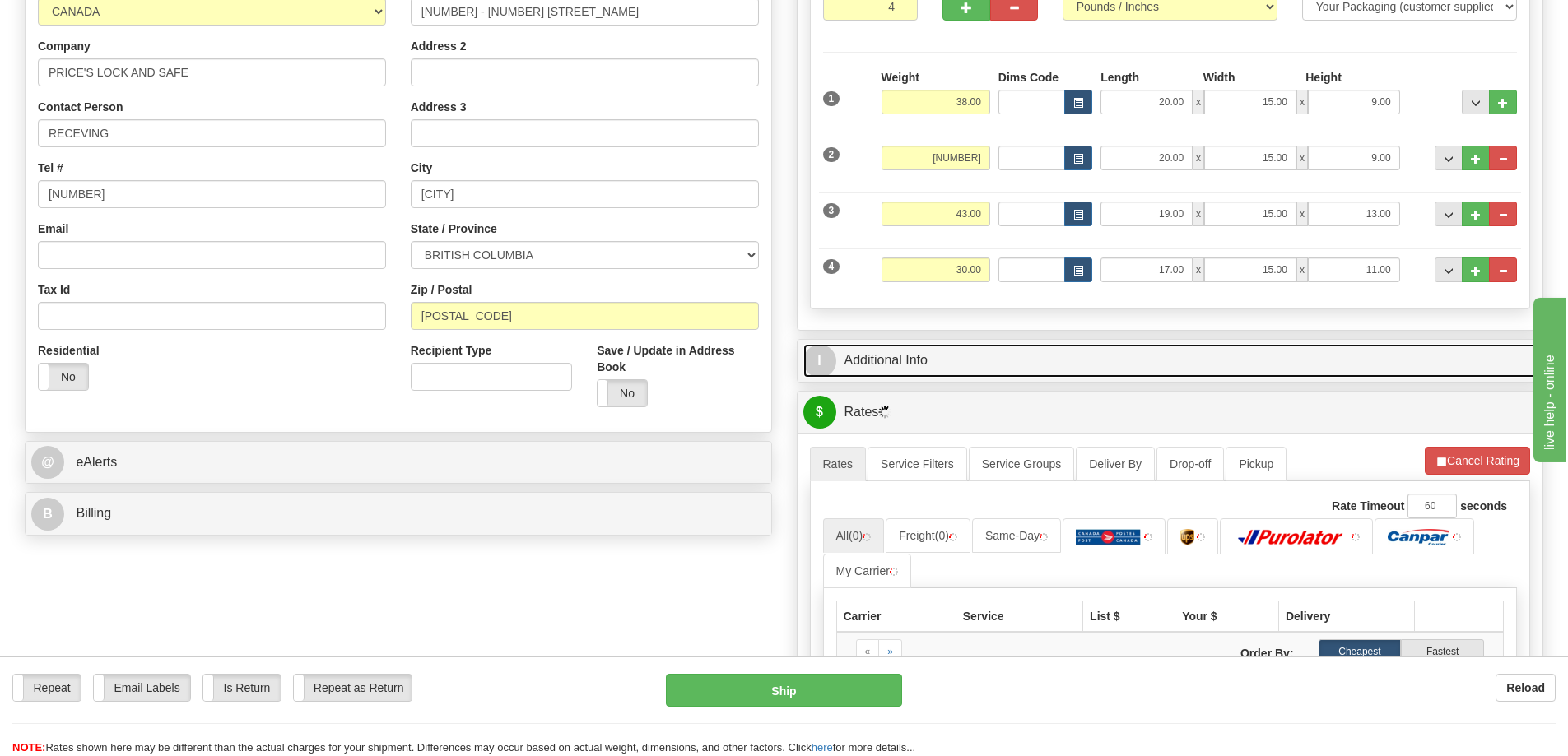click on "I Additional Info" at bounding box center (1170, 360) 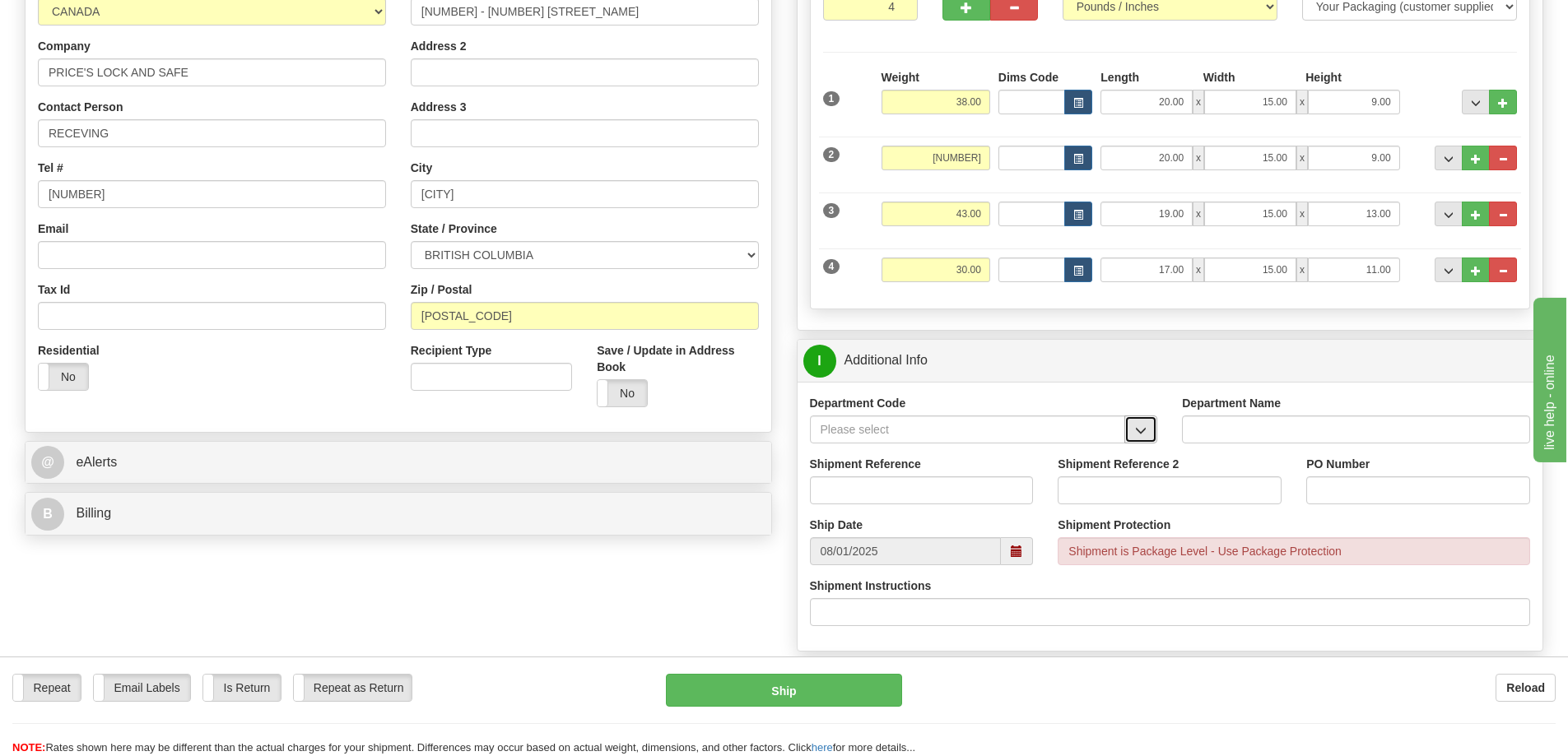 drag, startPoint x: 1149, startPoint y: 434, endPoint x: 1132, endPoint y: 439, distance: 17.72005 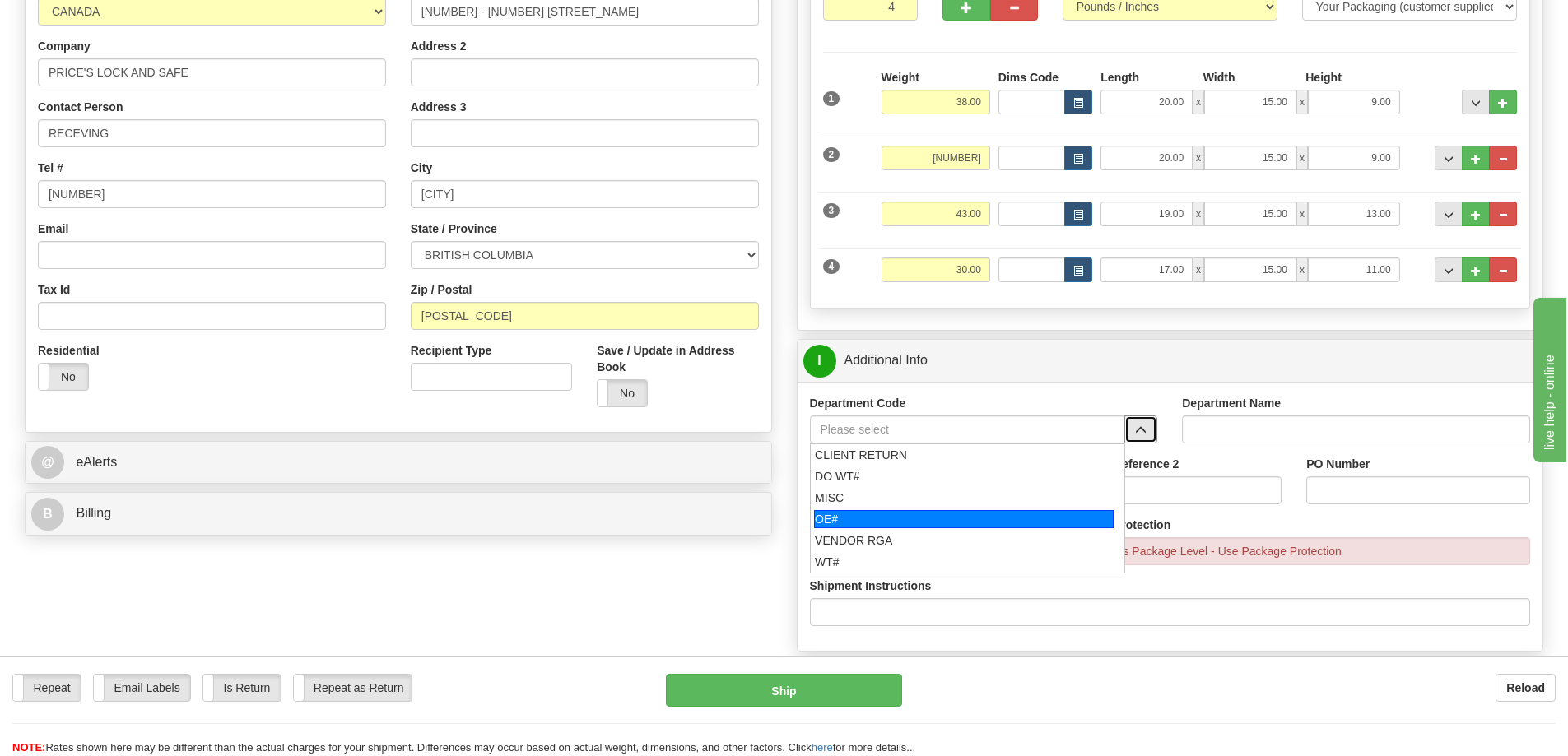 click on "OE#" at bounding box center (964, 519) 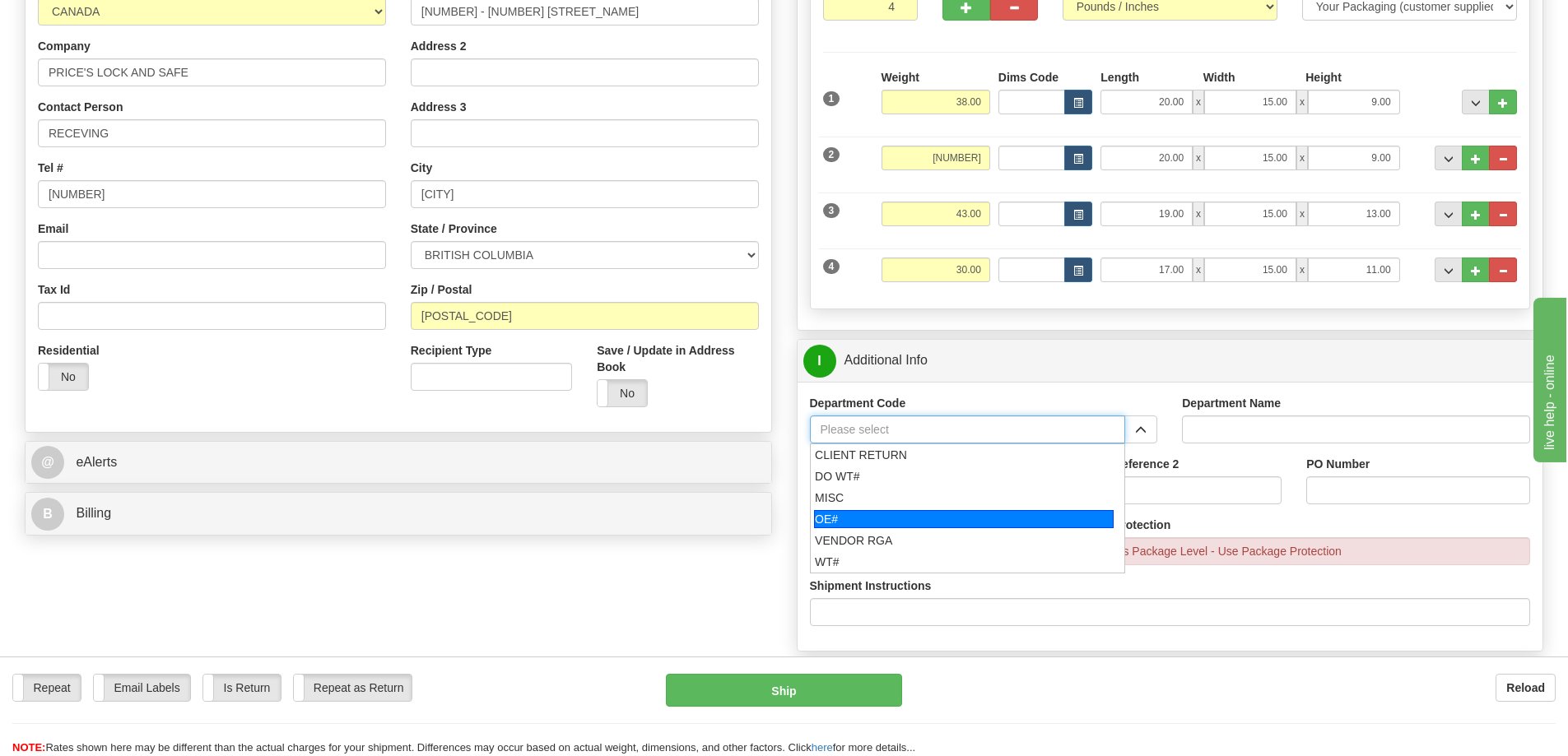type on "OE#" 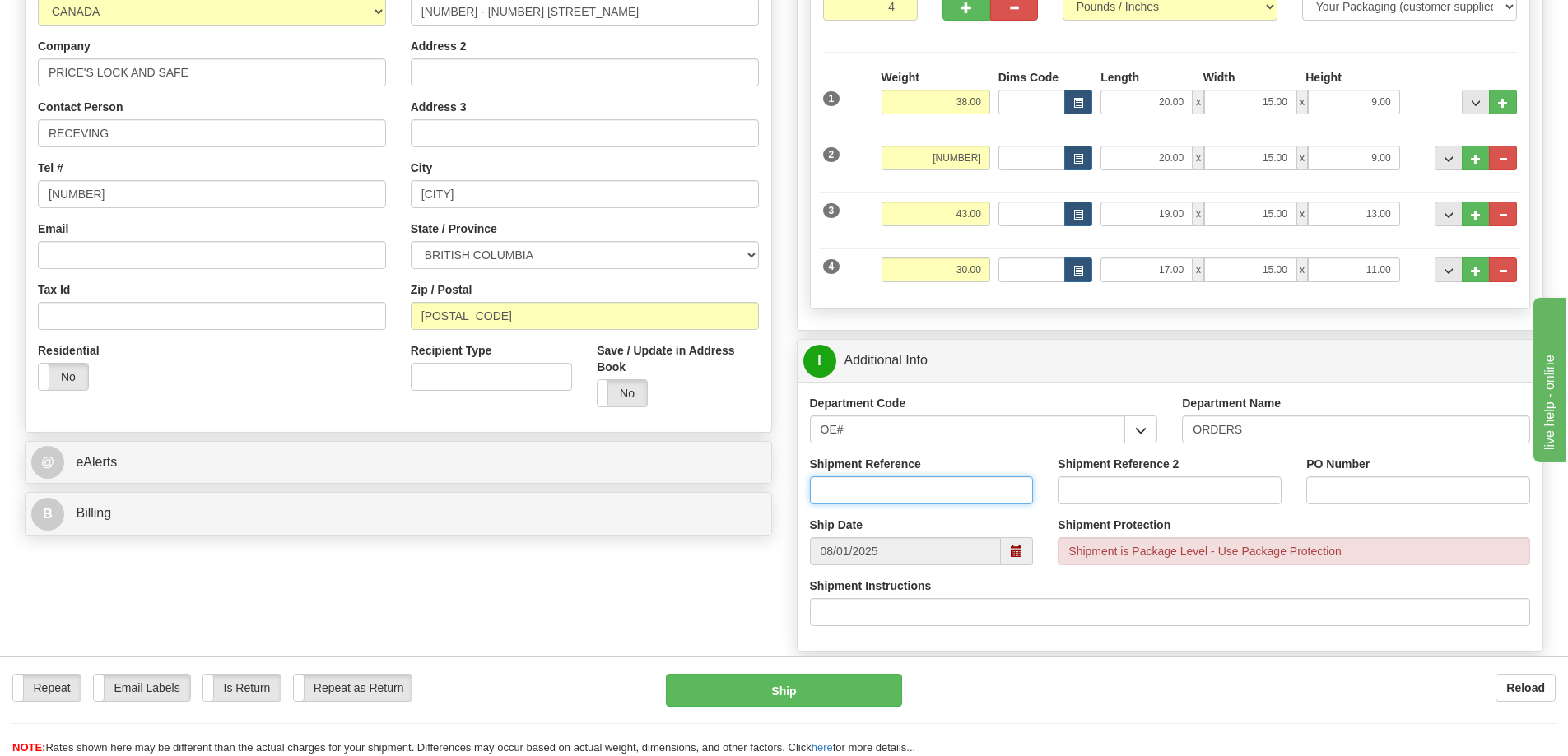 click on "Shipment Reference" at bounding box center (922, 490) 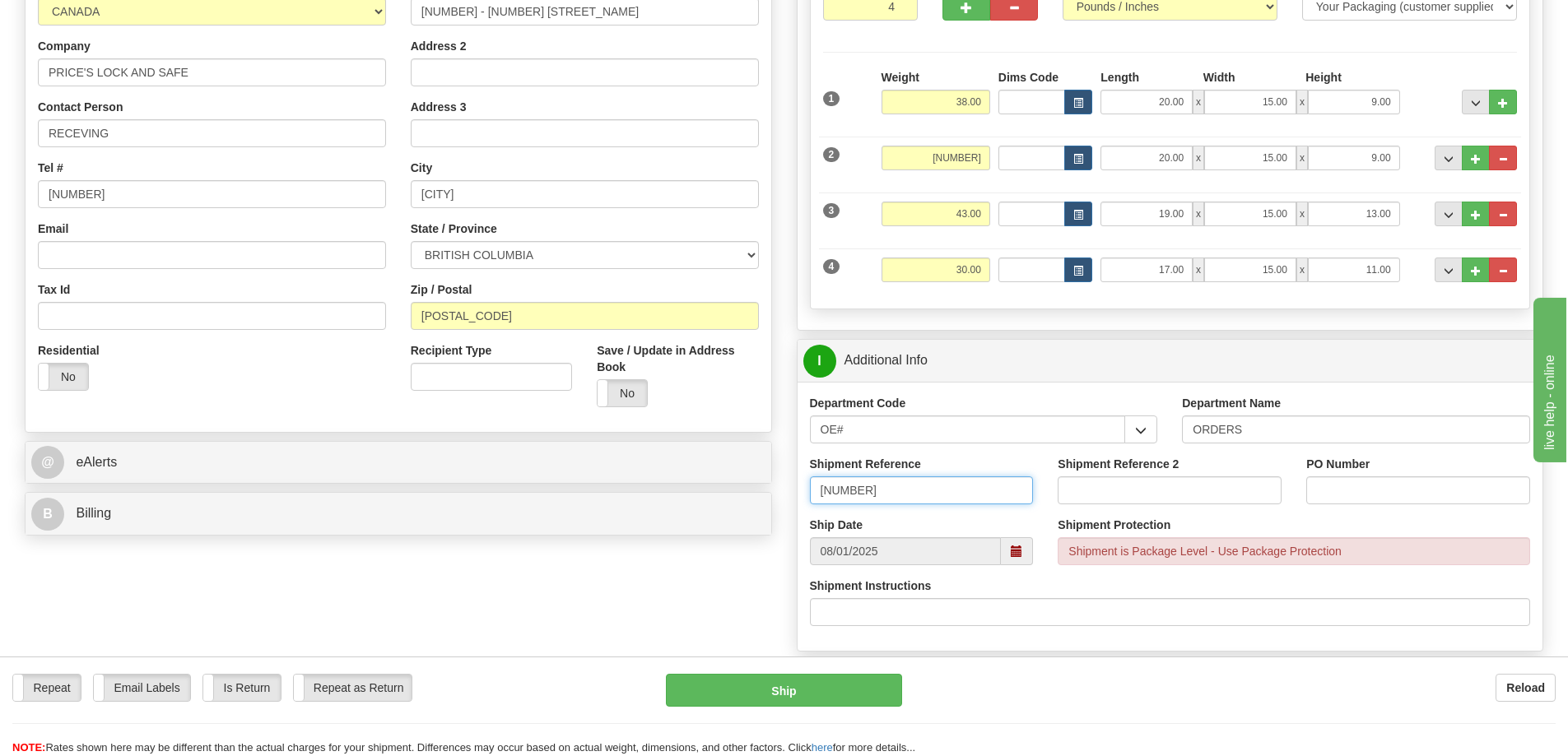 type on "[NUMBER]" 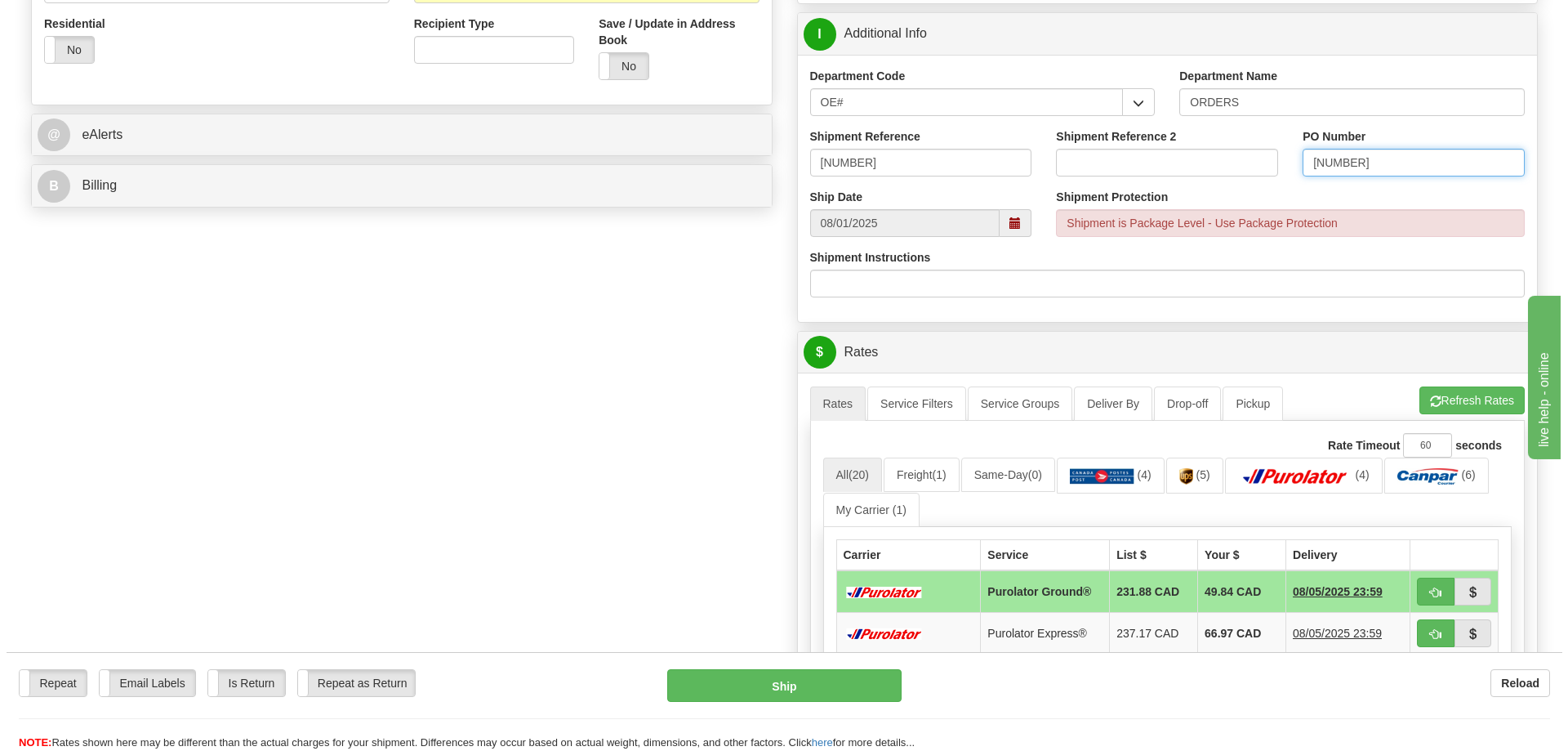 scroll, scrollTop: 735, scrollLeft: 0, axis: vertical 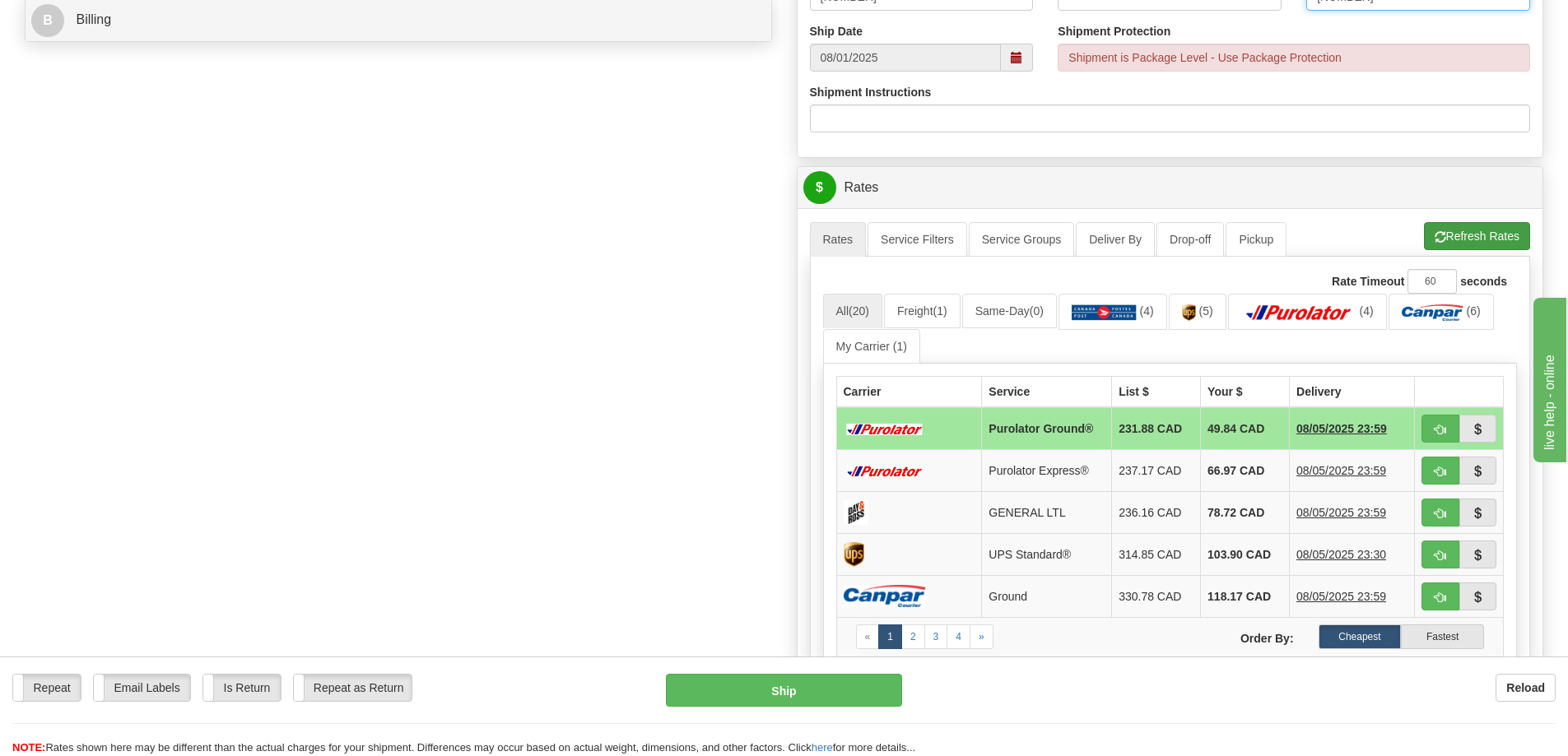 type on "[NUMBER]" 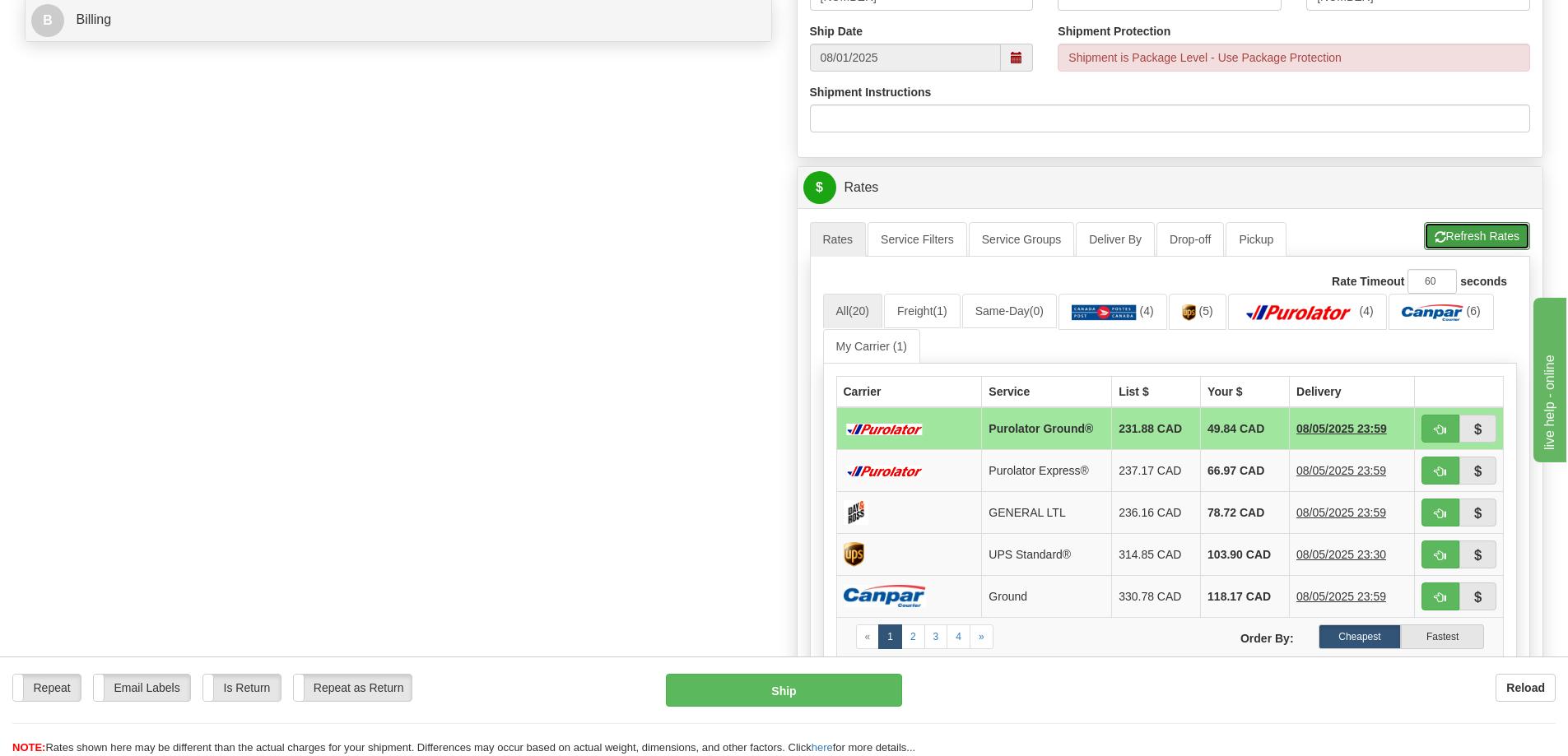 click on "Refresh Rates" at bounding box center [1477, 236] 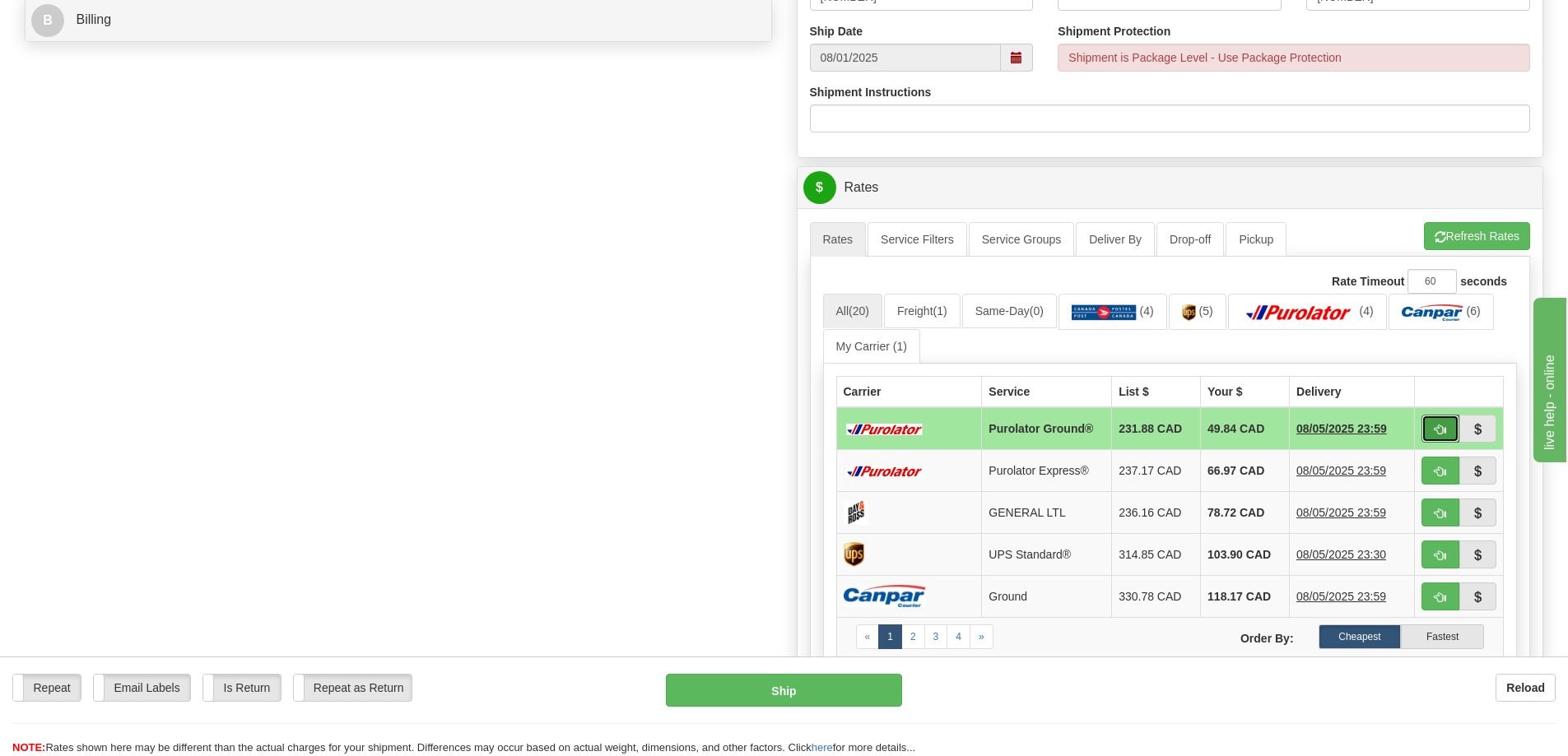 click at bounding box center [1440, 429] 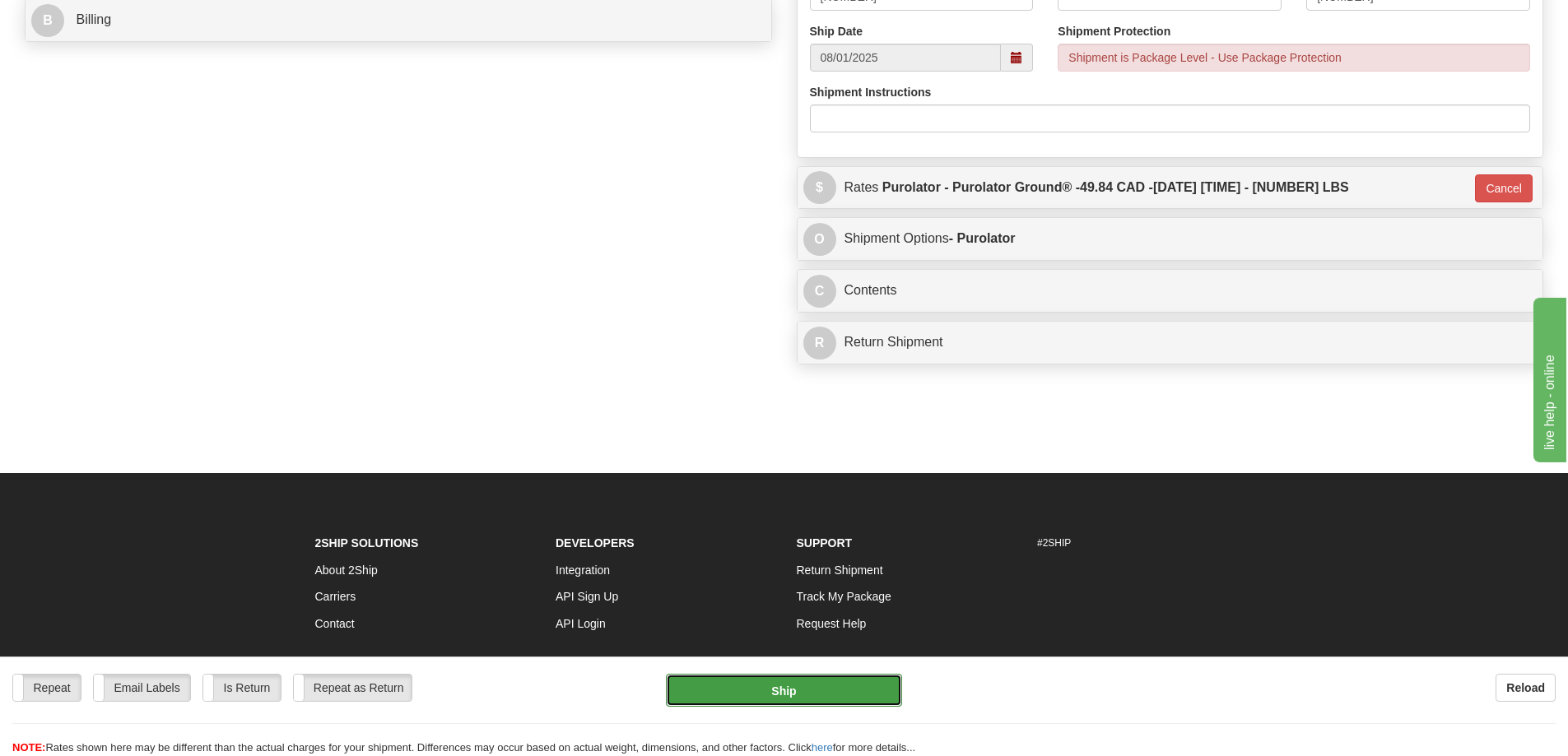 click on "Ship" at bounding box center (784, 690) 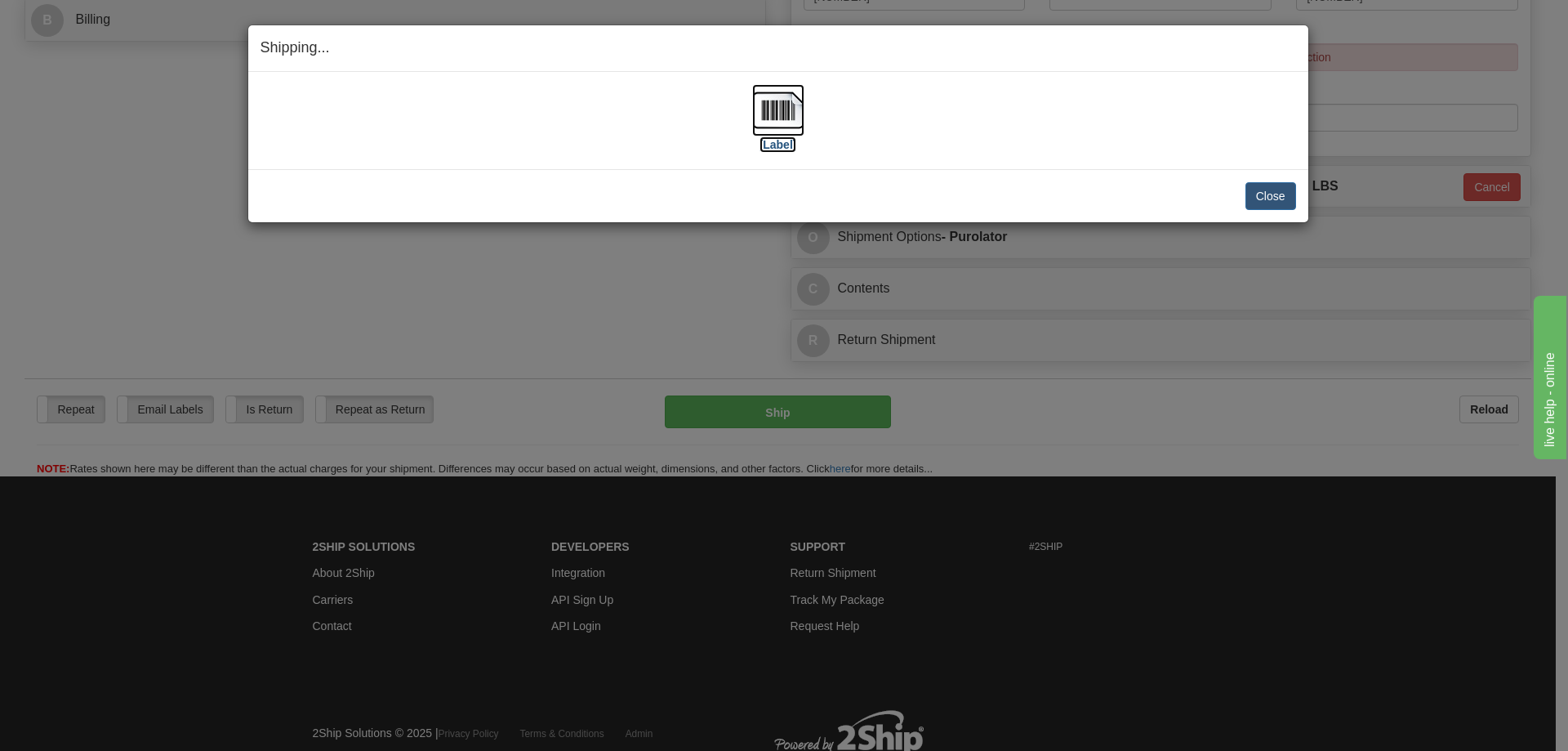 click on "[Label]" at bounding box center [778, 145] 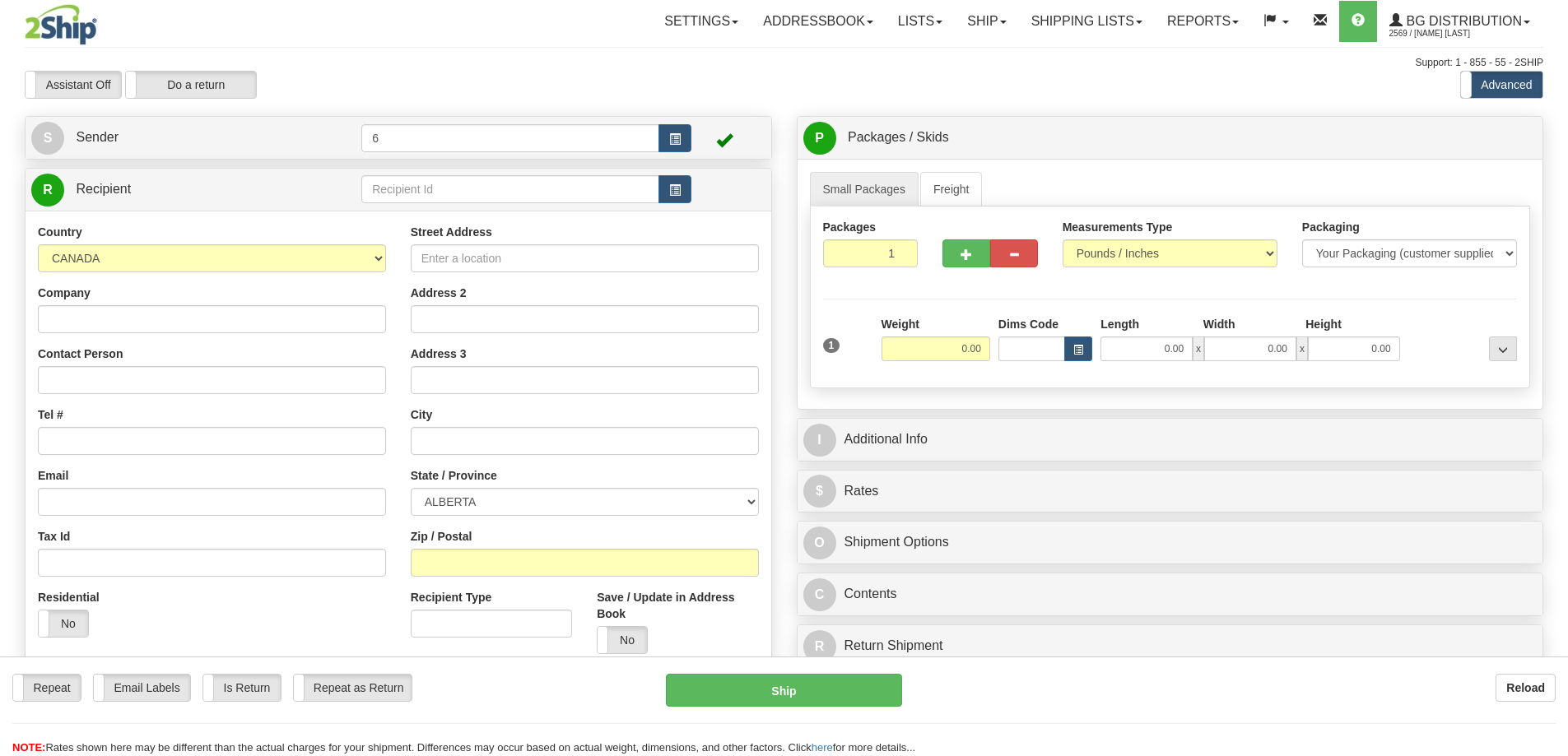 scroll, scrollTop: 0, scrollLeft: 0, axis: both 